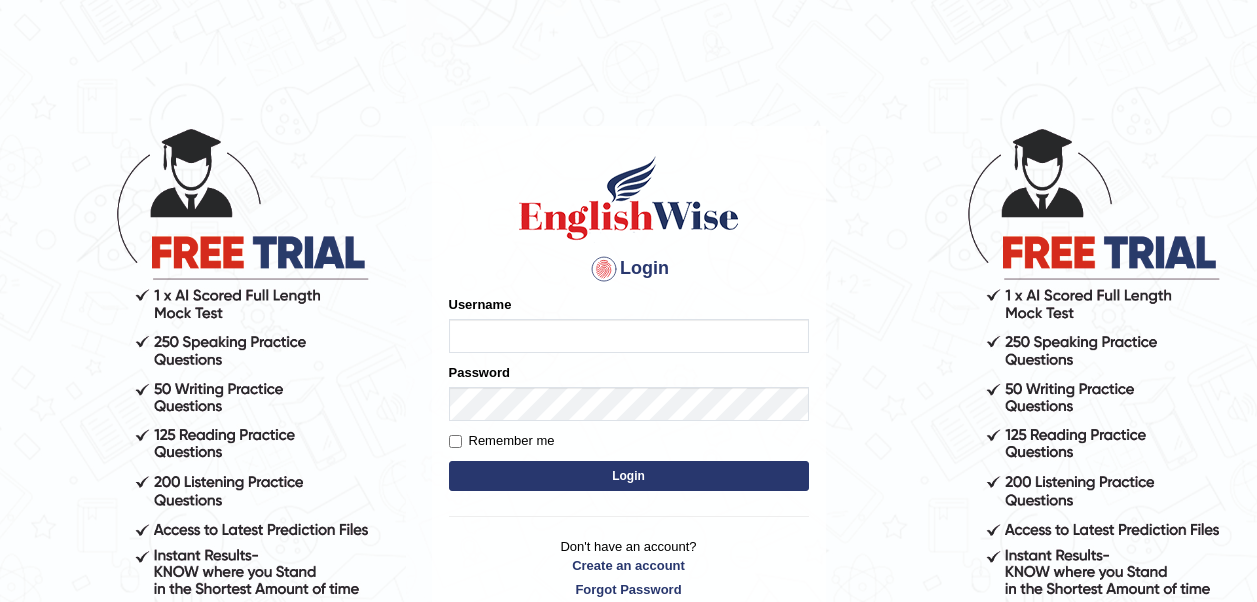 scroll, scrollTop: 0, scrollLeft: 0, axis: both 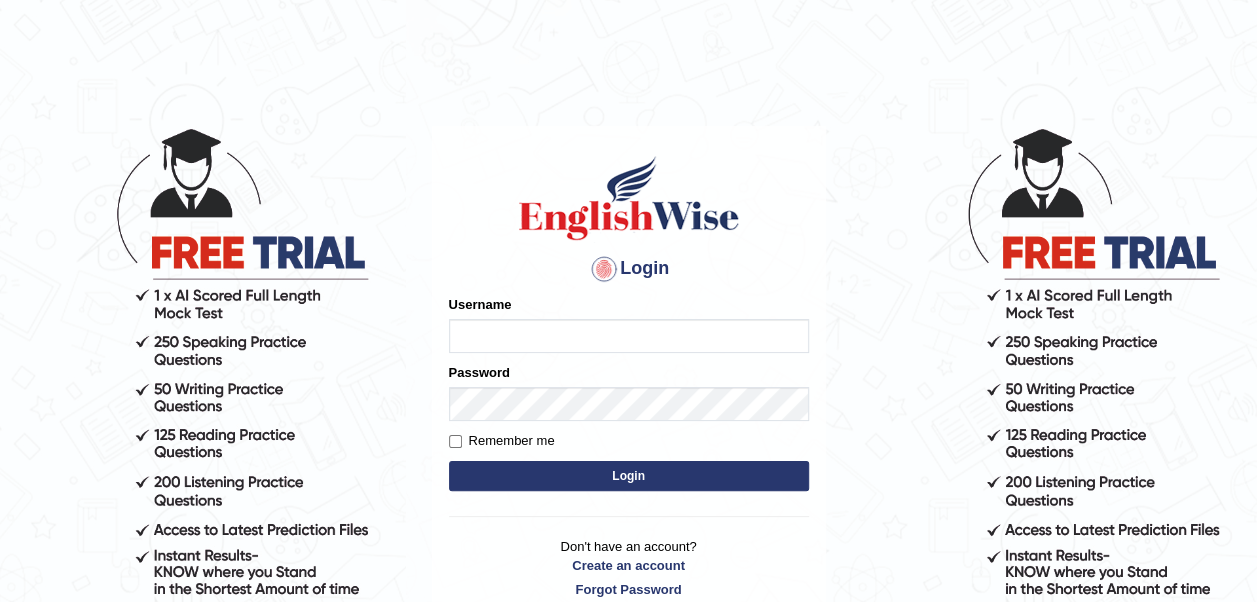 click on "Username" at bounding box center [629, 336] 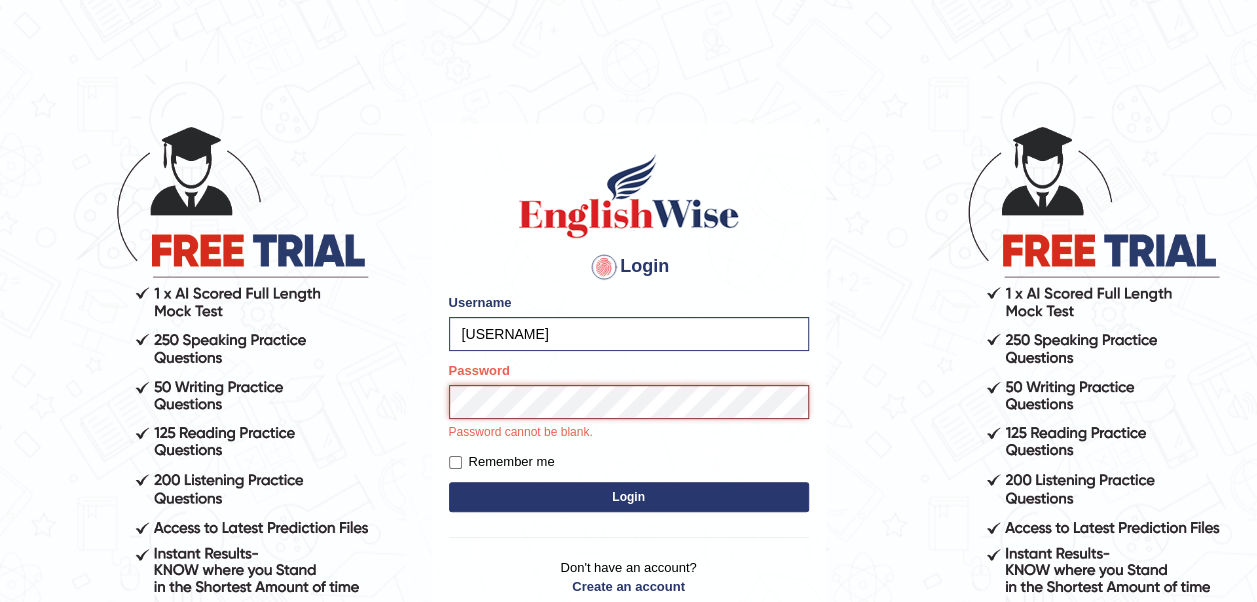scroll, scrollTop: 0, scrollLeft: 0, axis: both 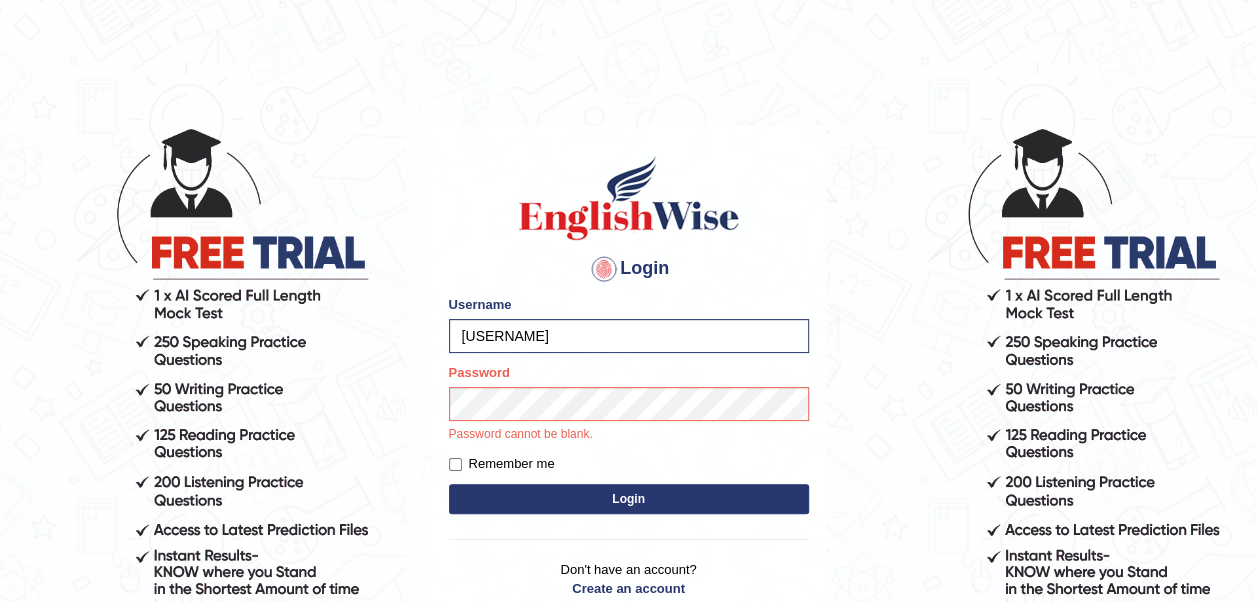 drag, startPoint x: 632, startPoint y: 9, endPoint x: 860, endPoint y: 141, distance: 263.45398 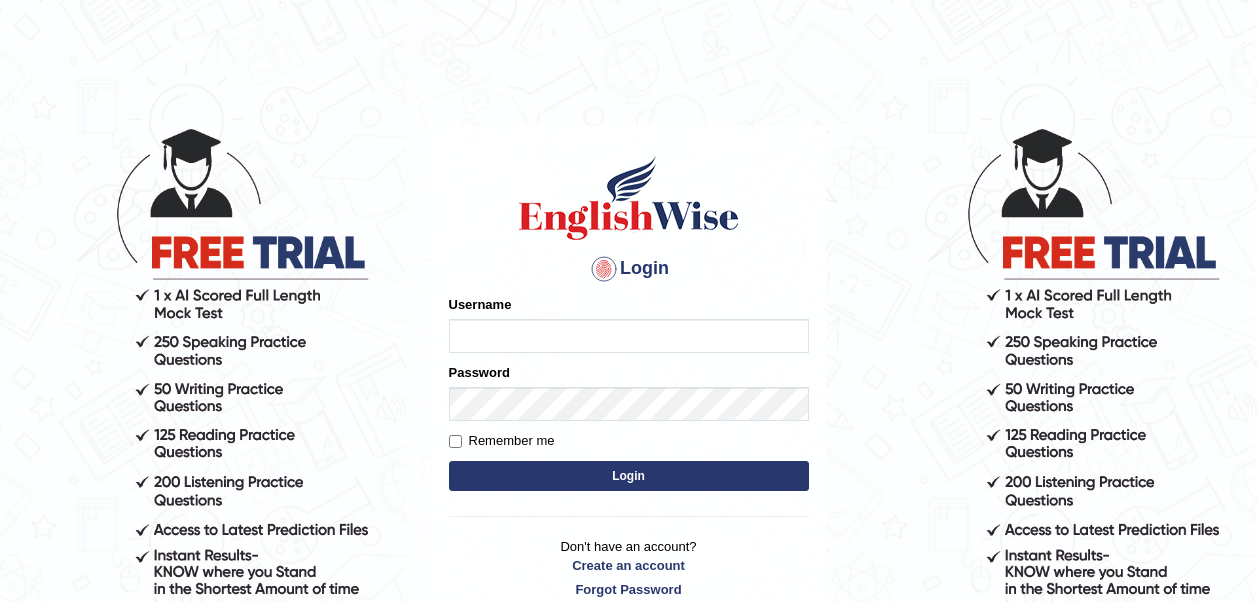 scroll, scrollTop: 0, scrollLeft: 0, axis: both 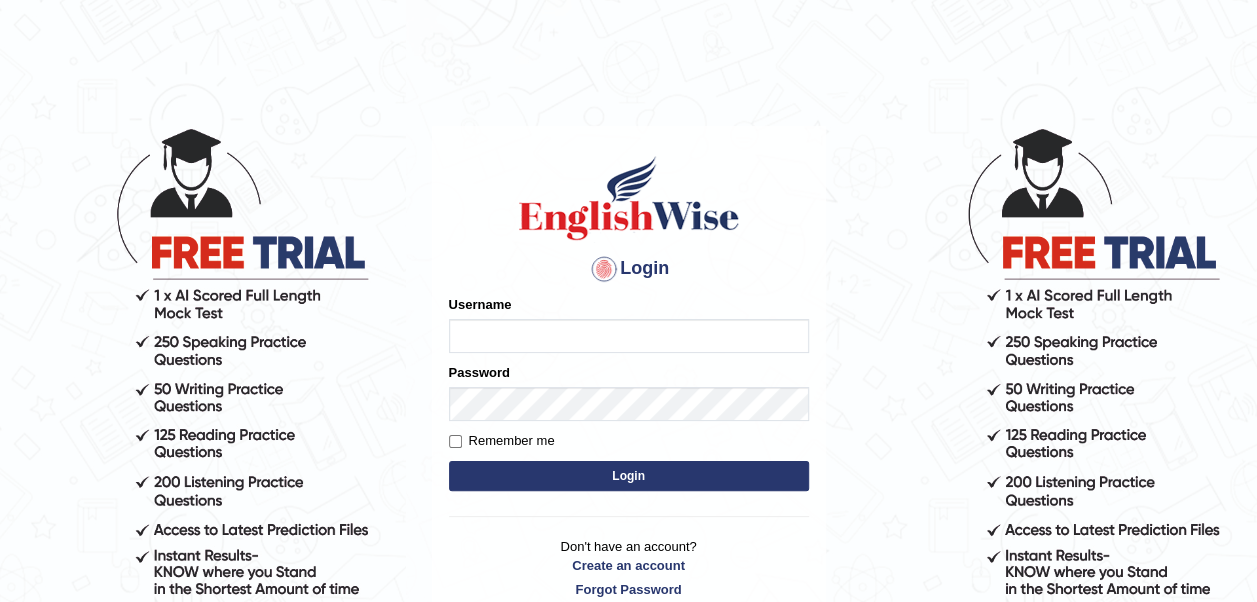 click on "Login
Please fix the following errors:
Username
Password
Remember me
Login
Don't have an account?
Create an account
Forgot Password" at bounding box center (629, 346) 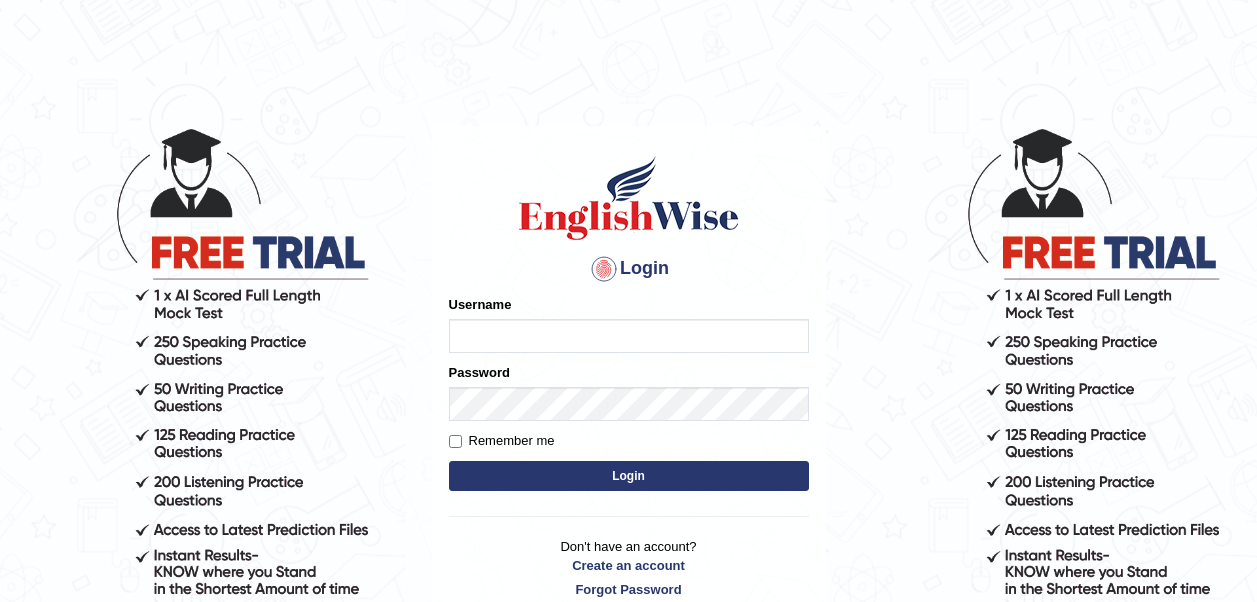 scroll, scrollTop: 0, scrollLeft: 0, axis: both 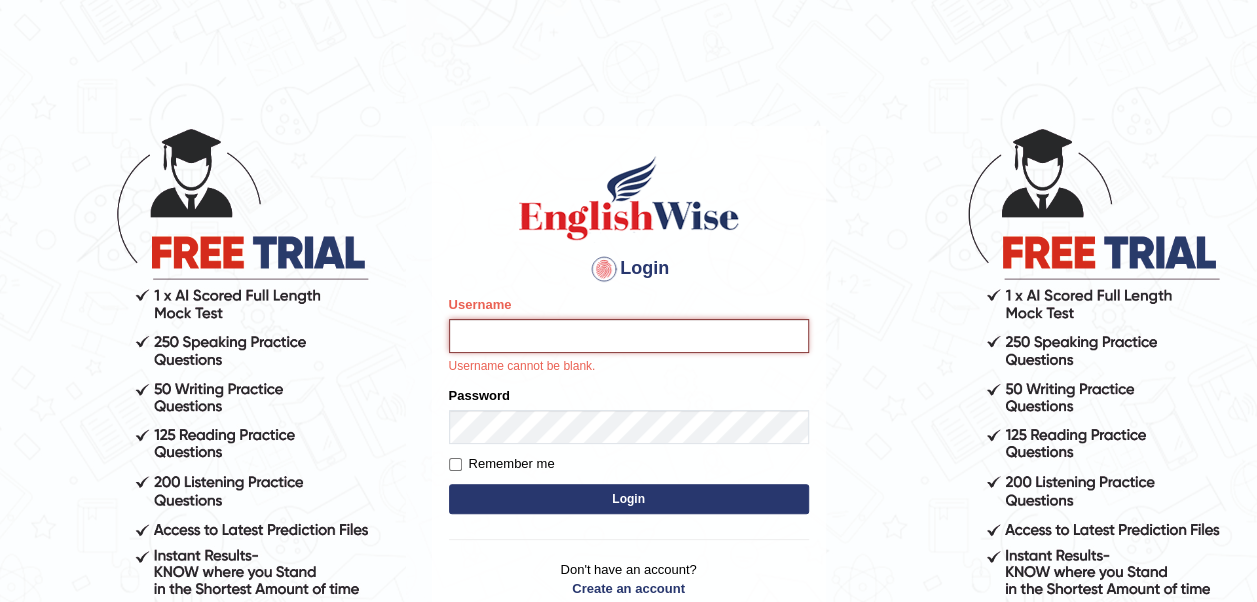 click on "Username" at bounding box center (629, 336) 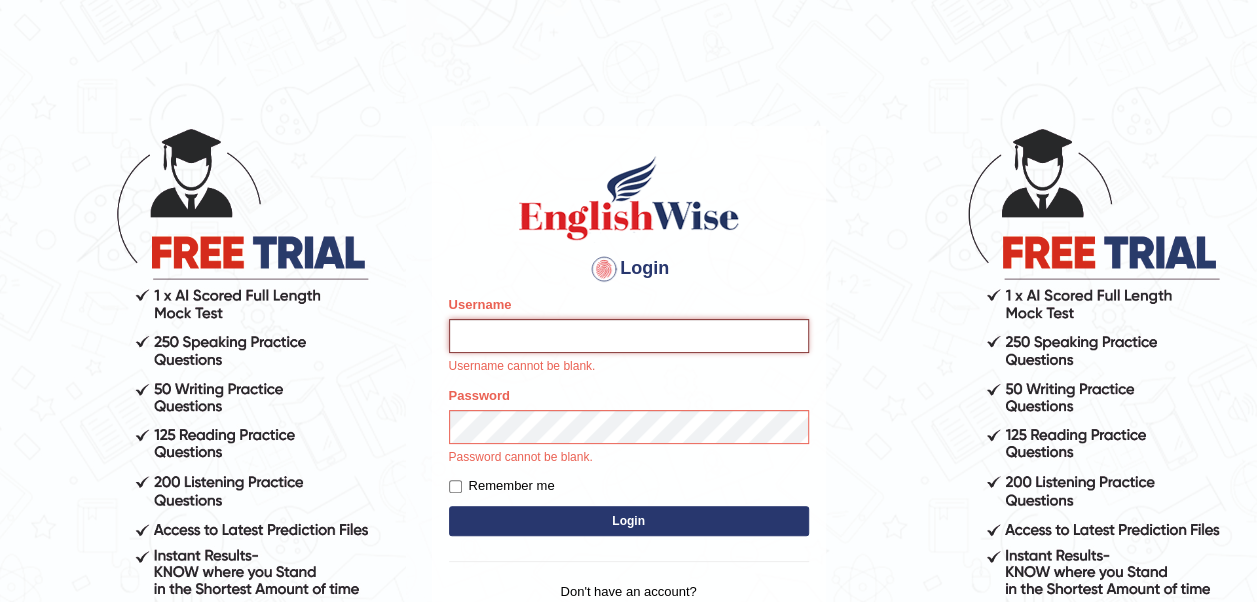 type on "pavithragowda" 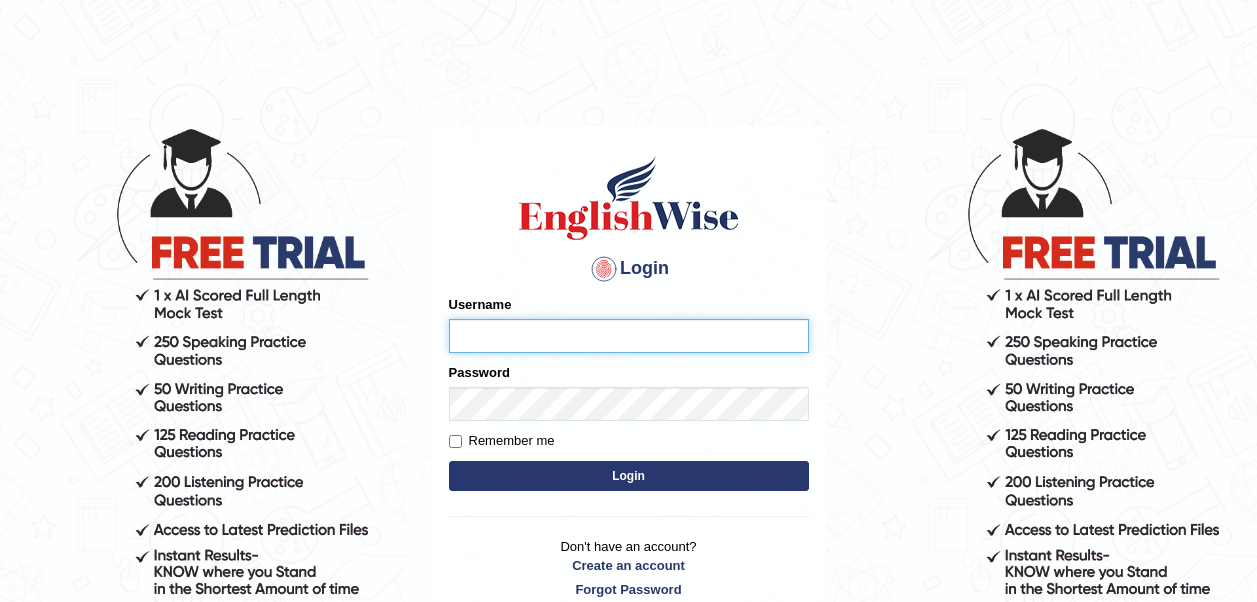 scroll, scrollTop: 0, scrollLeft: 0, axis: both 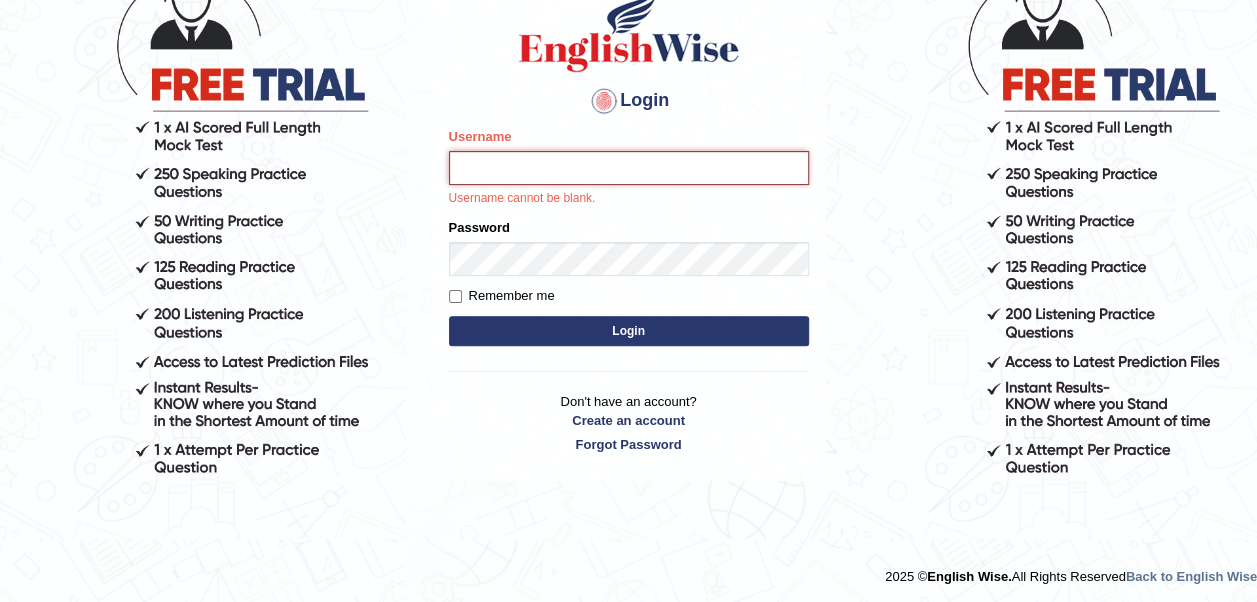 click on "Username" at bounding box center (629, 168) 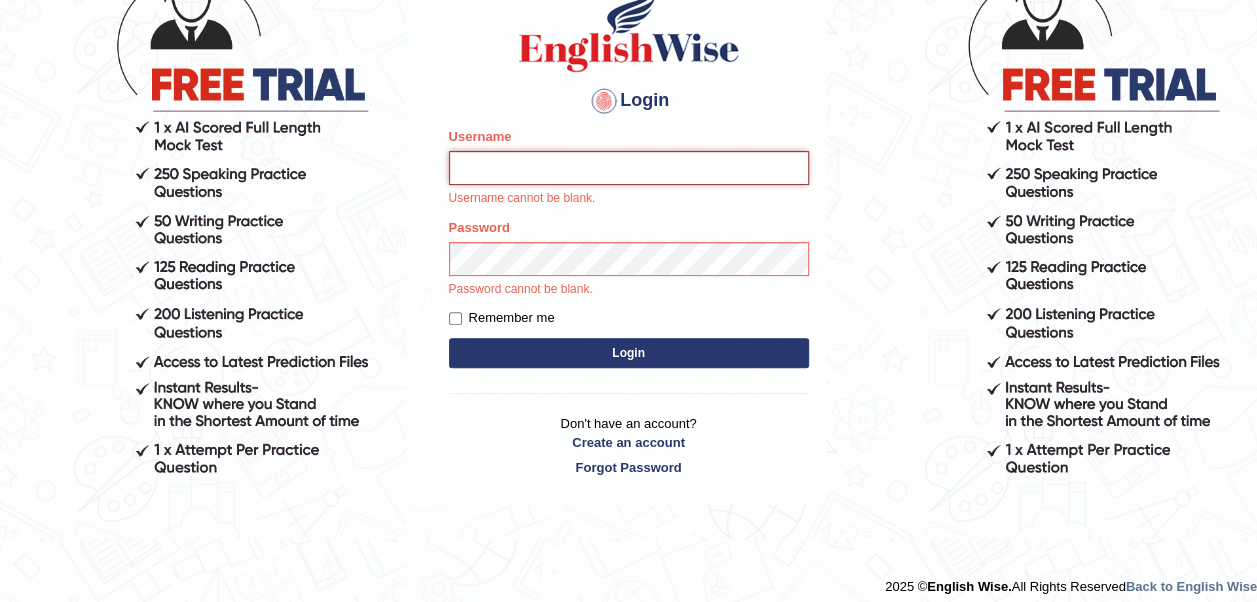 click on "Username" at bounding box center [629, 168] 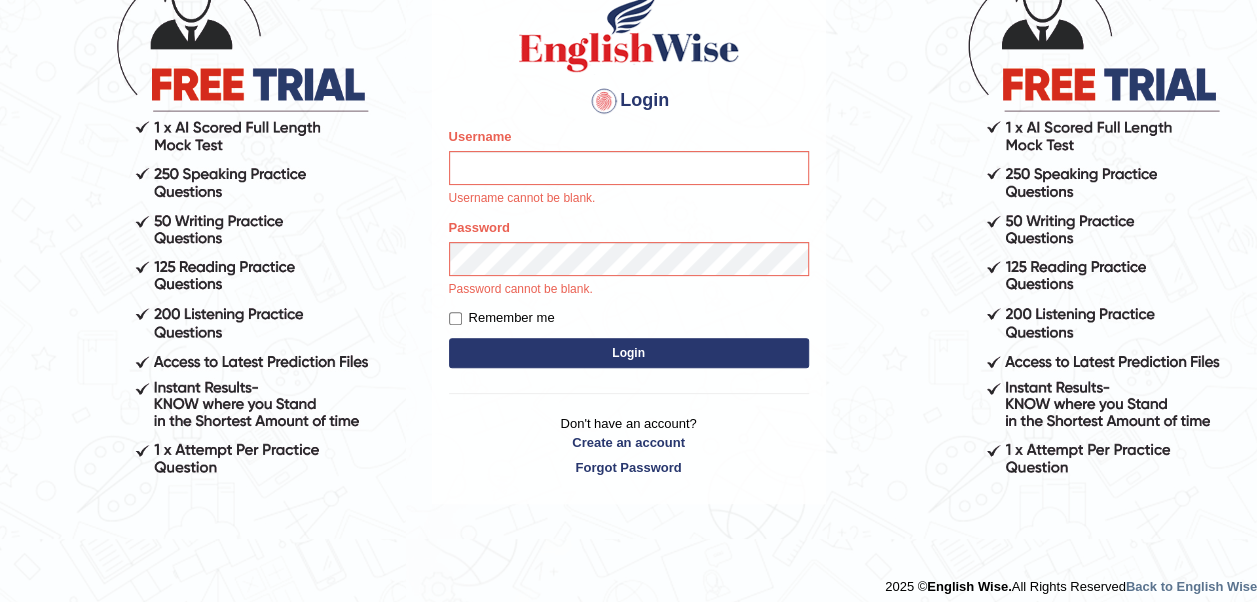click on "Login" at bounding box center [629, 101] 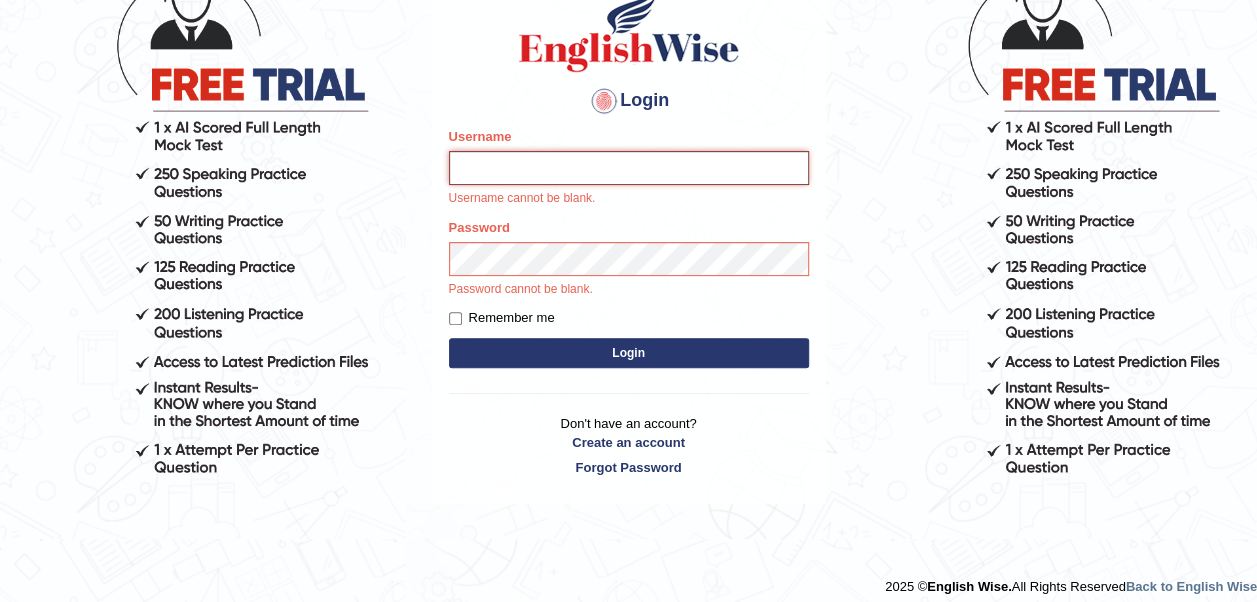 click on "Username" at bounding box center (629, 168) 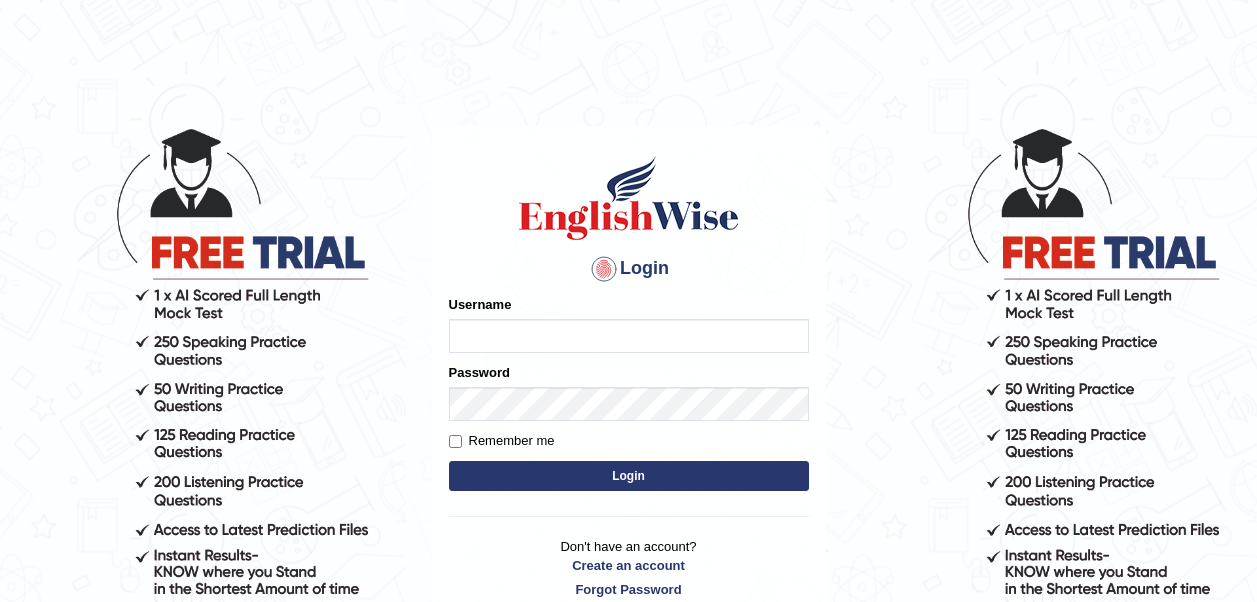 scroll, scrollTop: 168, scrollLeft: 0, axis: vertical 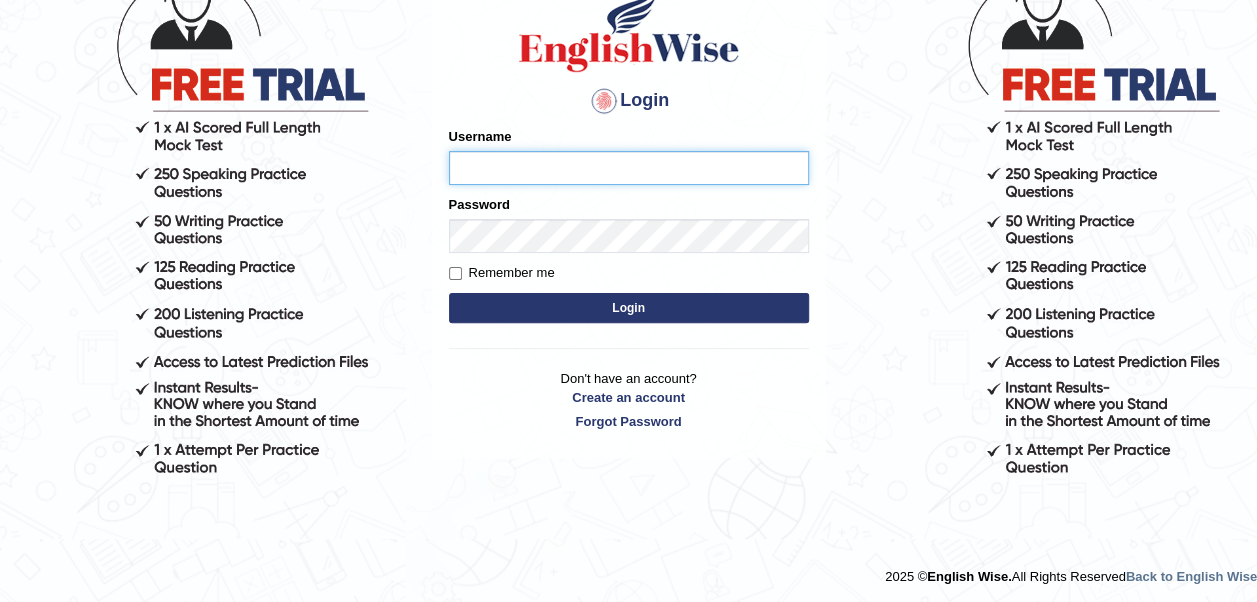 click on "Username" at bounding box center (629, 168) 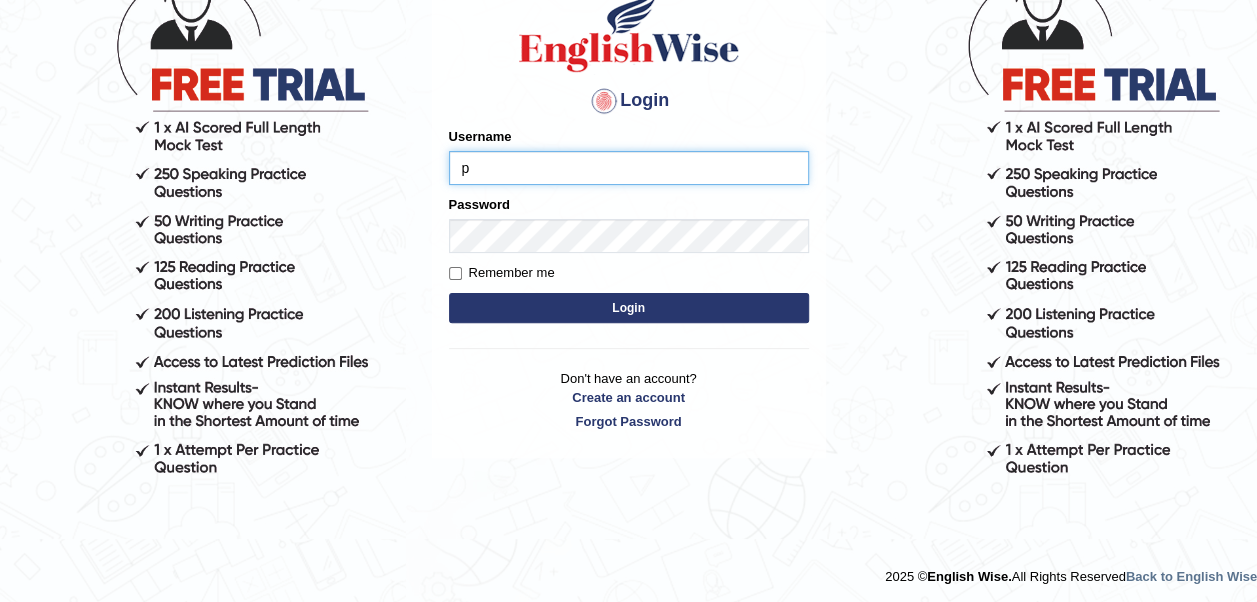 type on "pavithragowda" 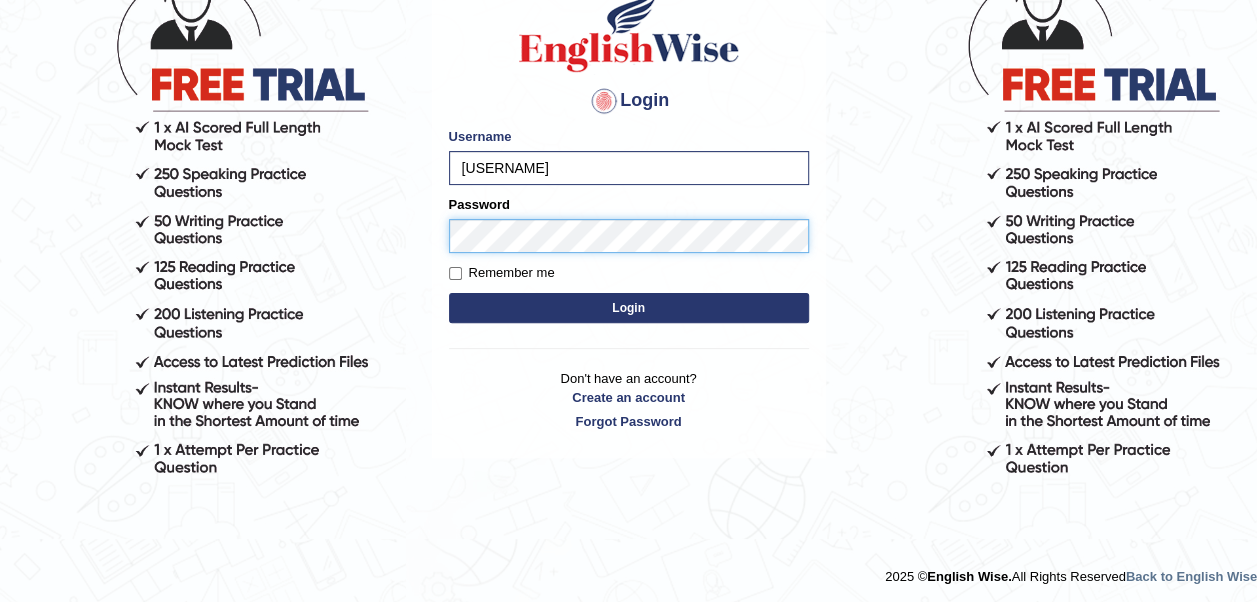 click on "Please fix the following errors:
Username
pavithragowda
Password
Remember me
Login" at bounding box center [629, 227] 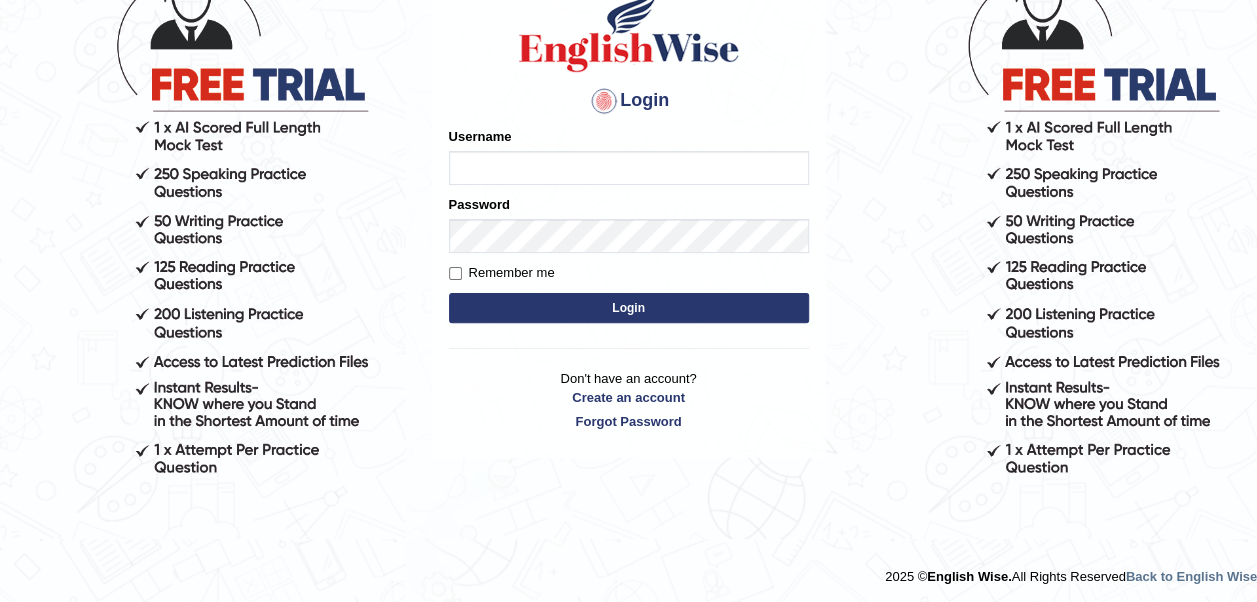 scroll, scrollTop: 168, scrollLeft: 0, axis: vertical 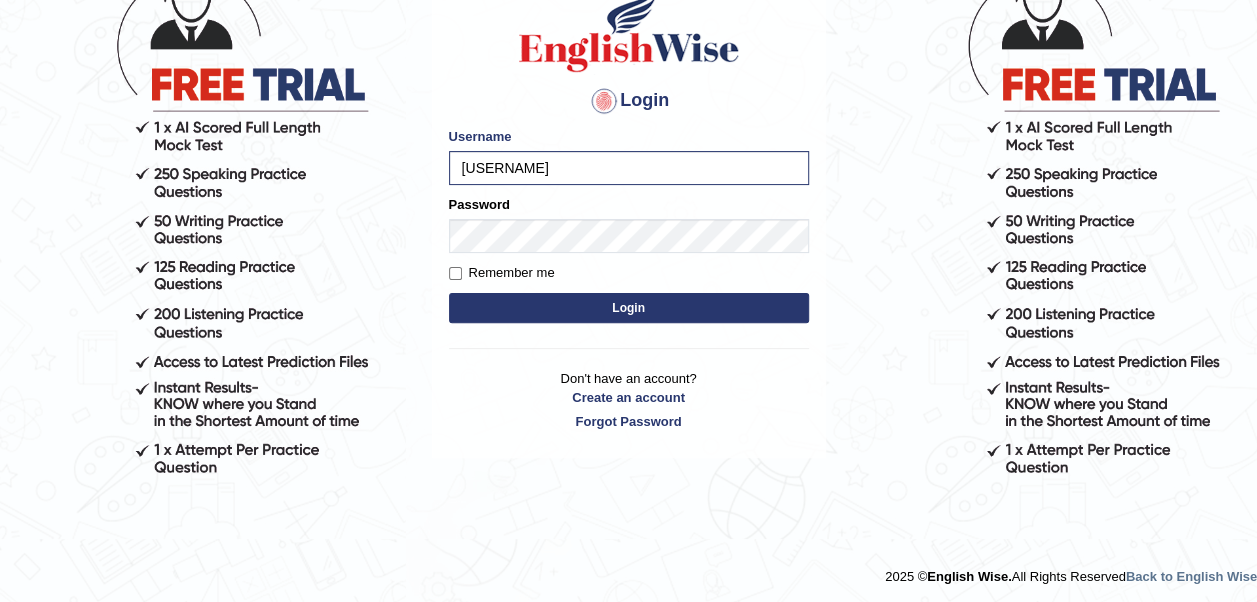drag, startPoint x: 542, startPoint y: 166, endPoint x: 430, endPoint y: 172, distance: 112.1606 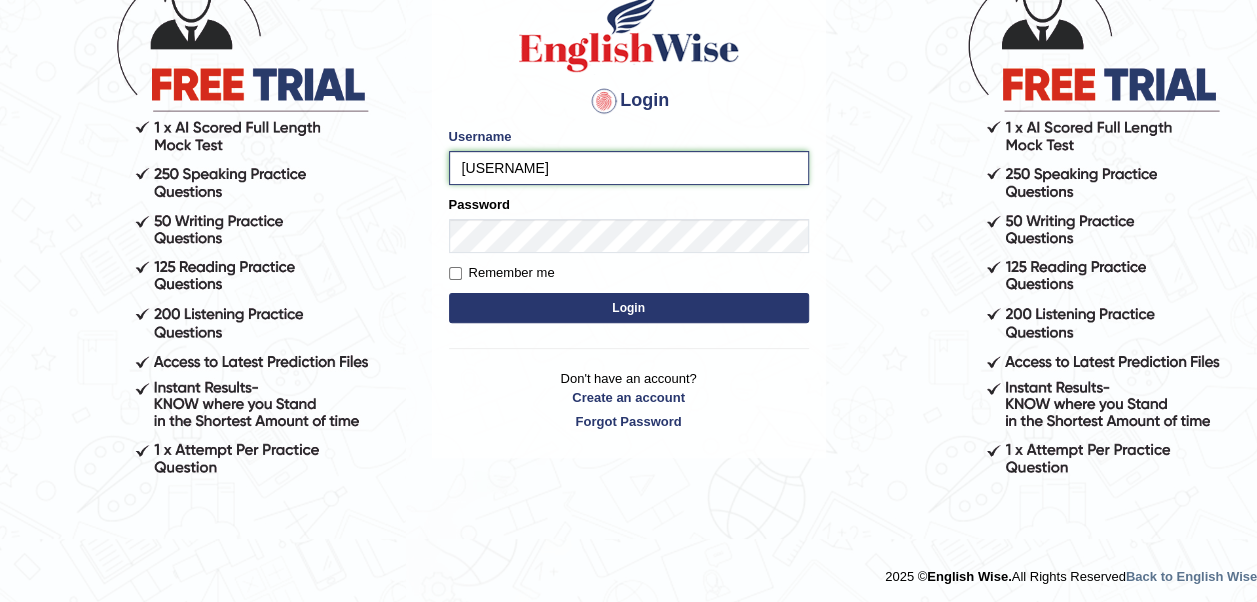click on "Mohith24" at bounding box center (629, 168) 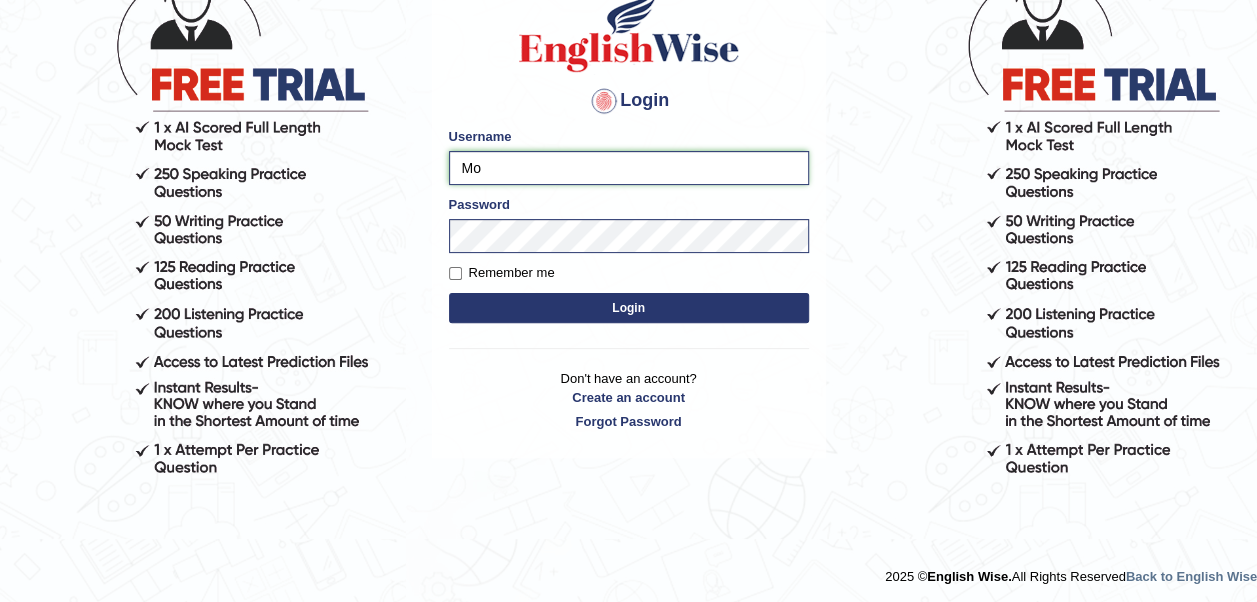 type on "M" 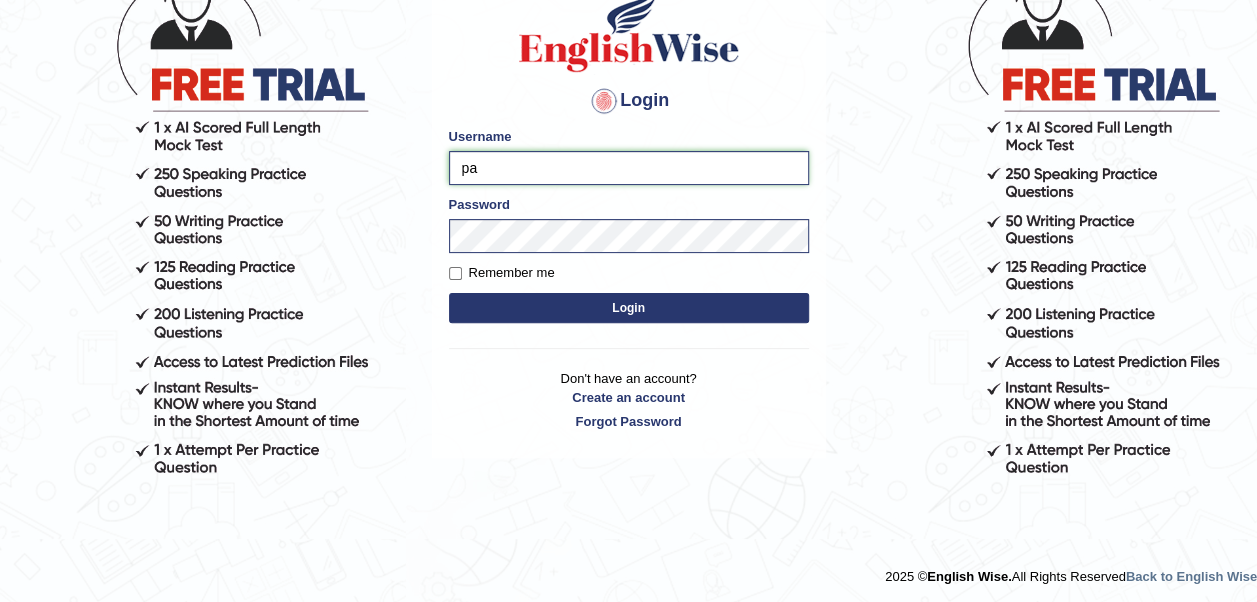 type on "pavithragowda" 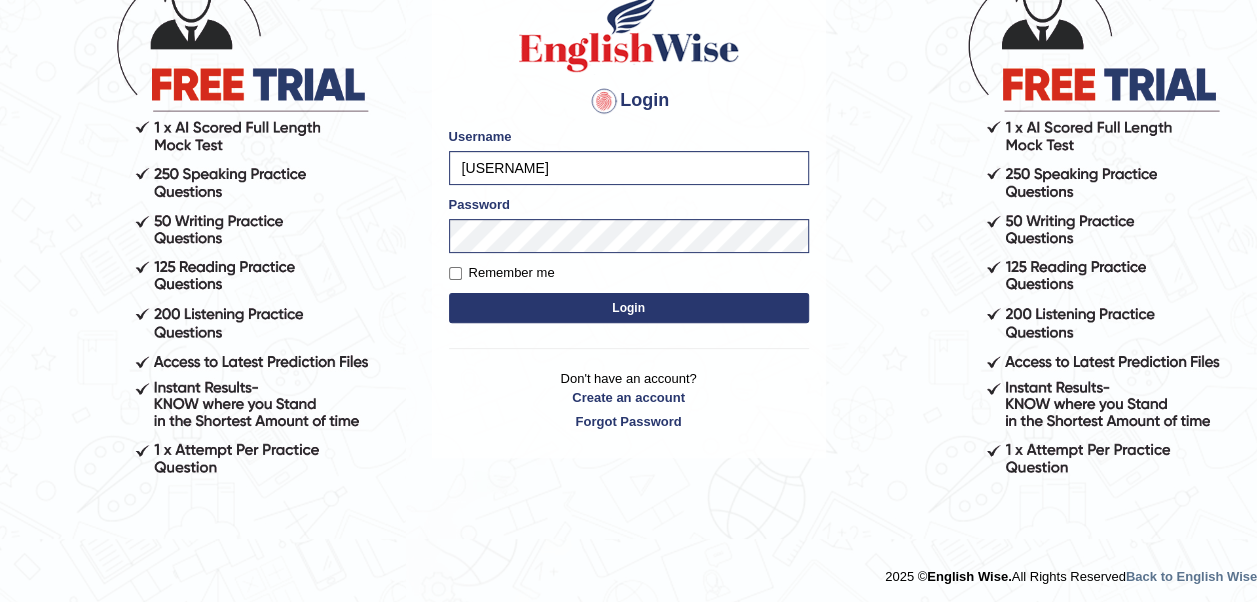 click on "Login" at bounding box center (629, 308) 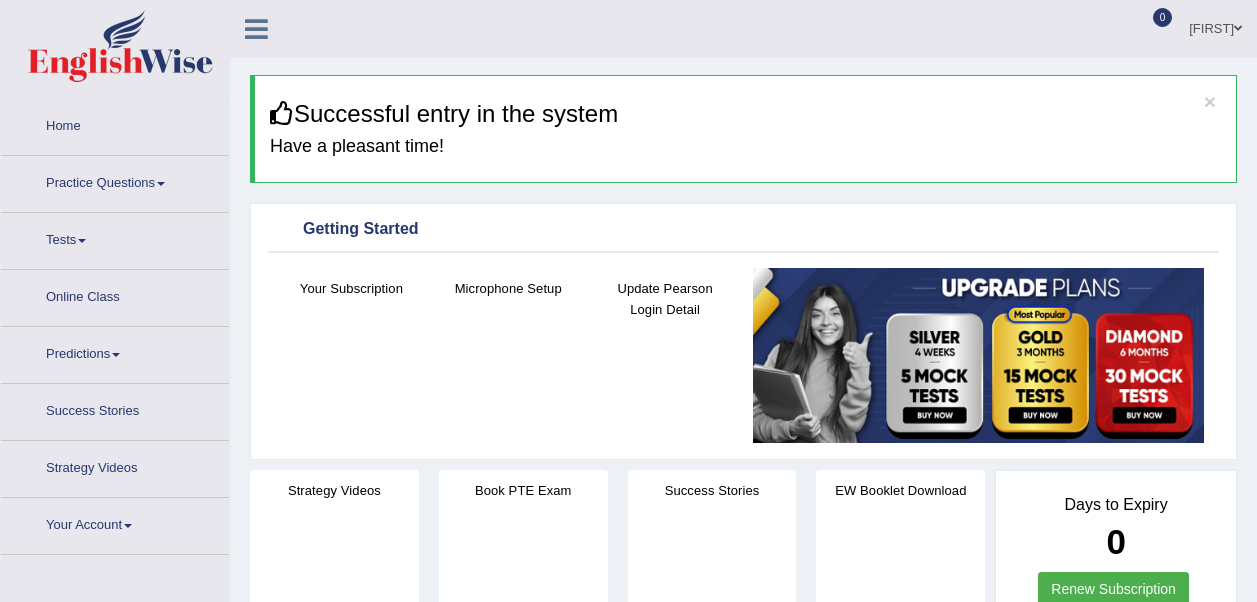 scroll, scrollTop: 0, scrollLeft: 0, axis: both 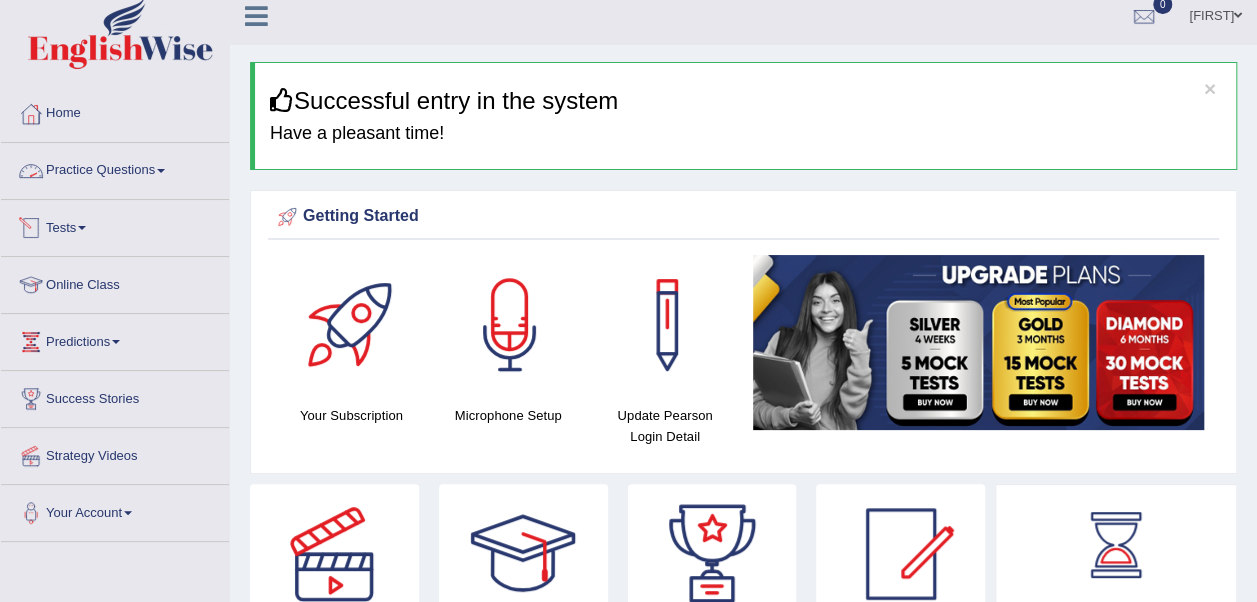 click on "Practice Questions" at bounding box center [115, 168] 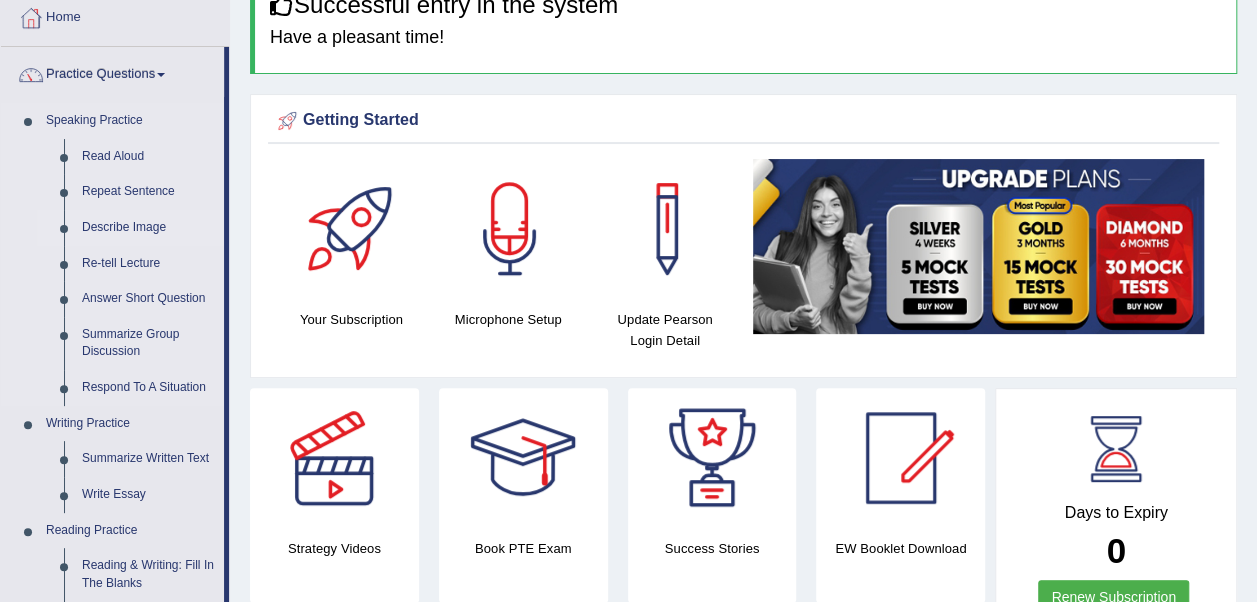 scroll, scrollTop: 203, scrollLeft: 0, axis: vertical 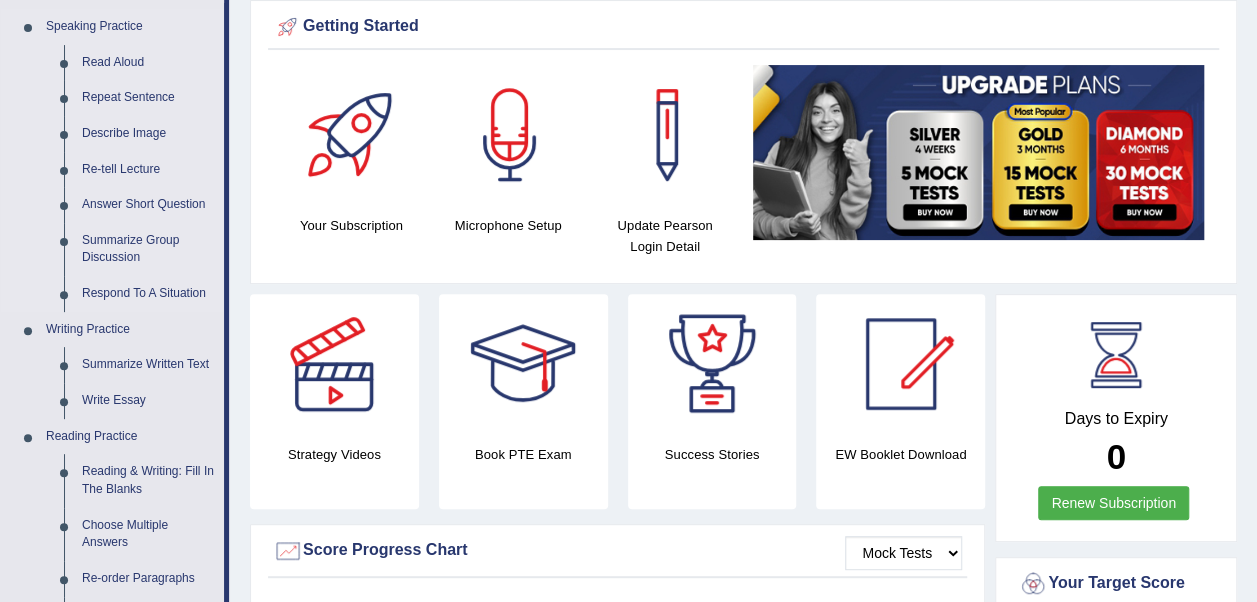 click on "Speaking Practice" at bounding box center (130, 27) 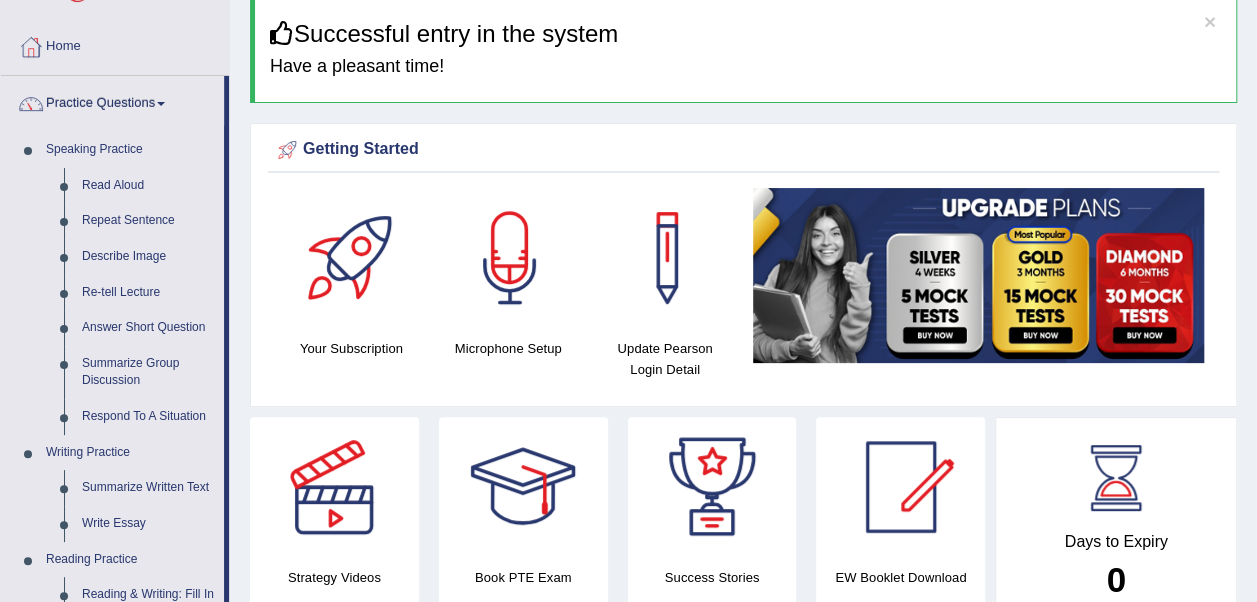 scroll, scrollTop: 82, scrollLeft: 0, axis: vertical 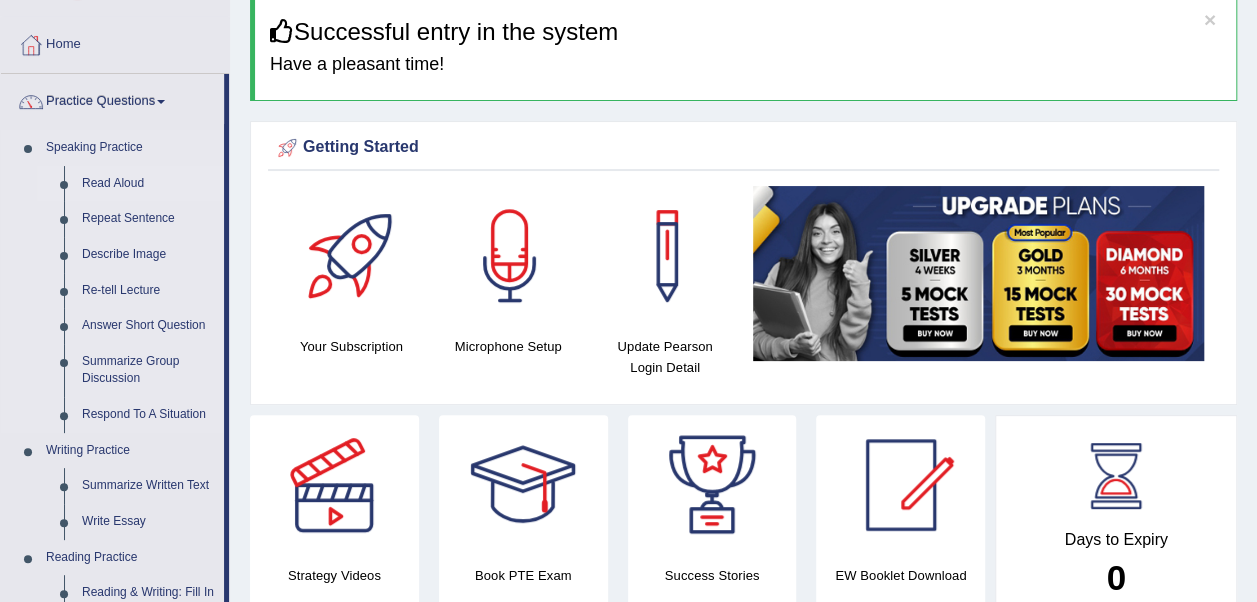 click on "Read Aloud" at bounding box center (148, 184) 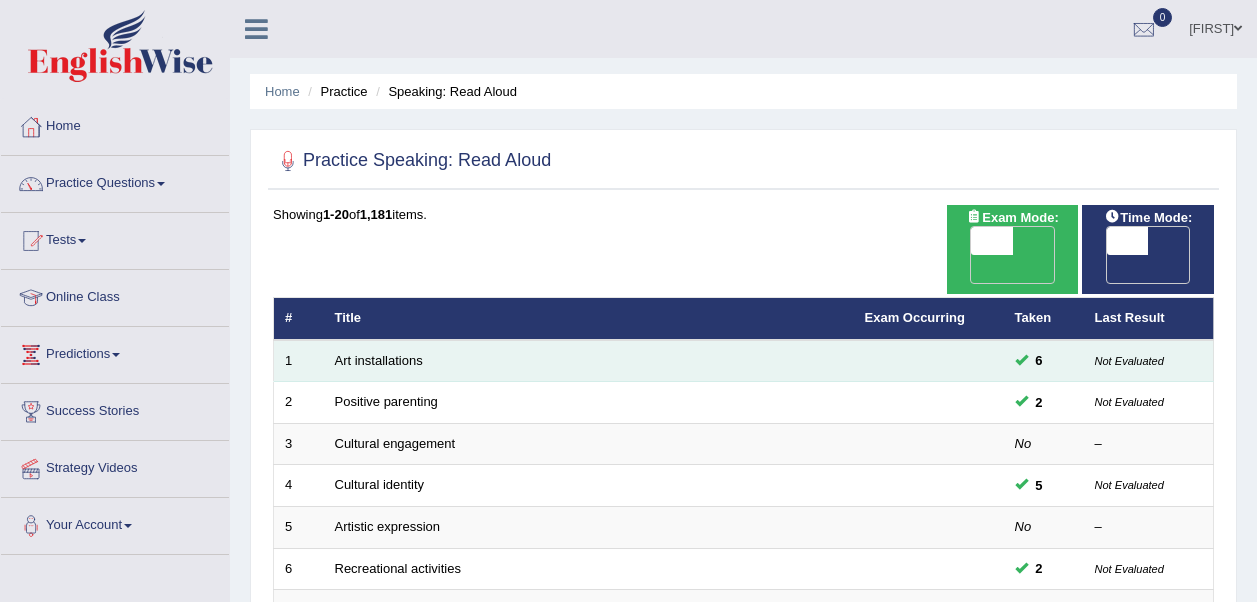 scroll, scrollTop: 110, scrollLeft: 0, axis: vertical 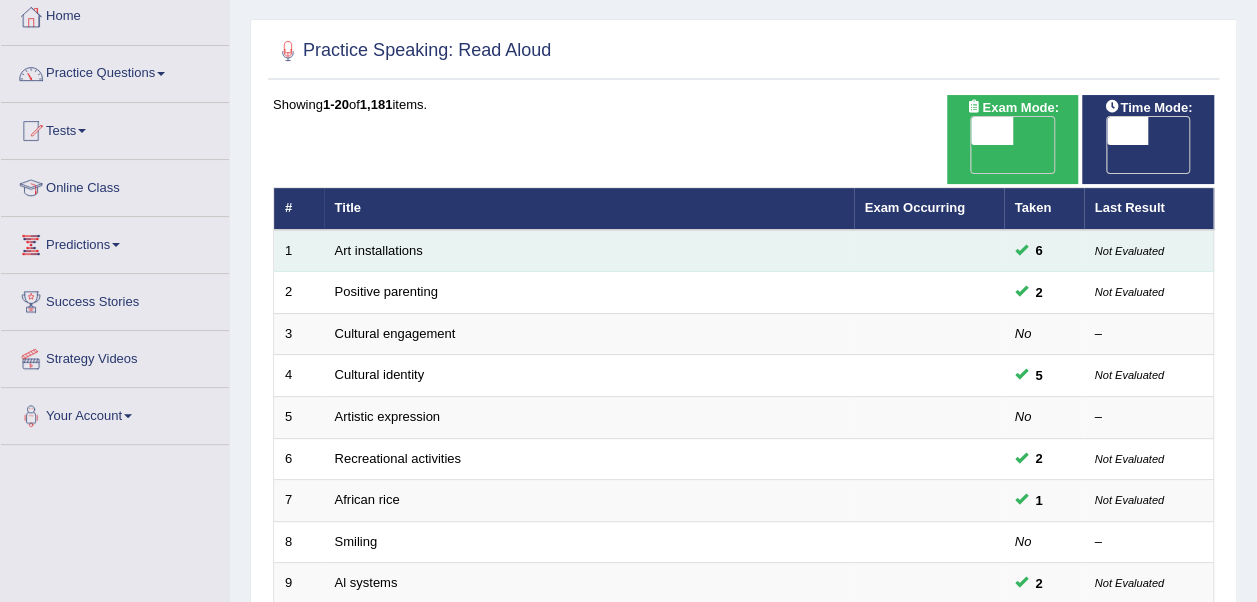click on "Art installations" at bounding box center [589, 251] 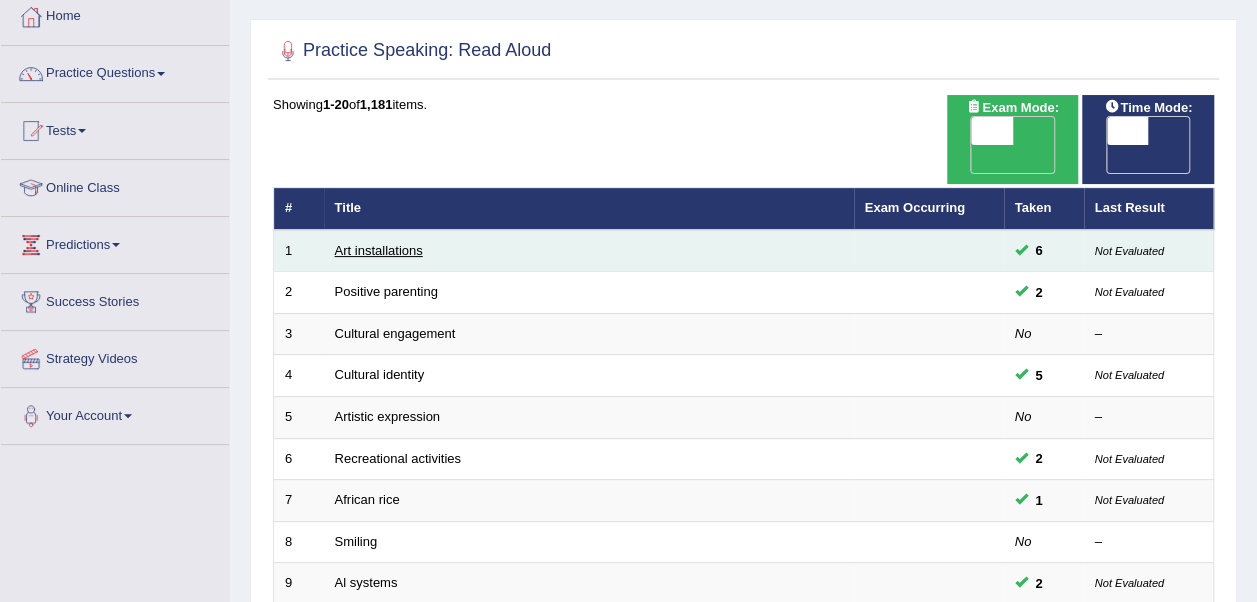click on "Art installations" at bounding box center (379, 250) 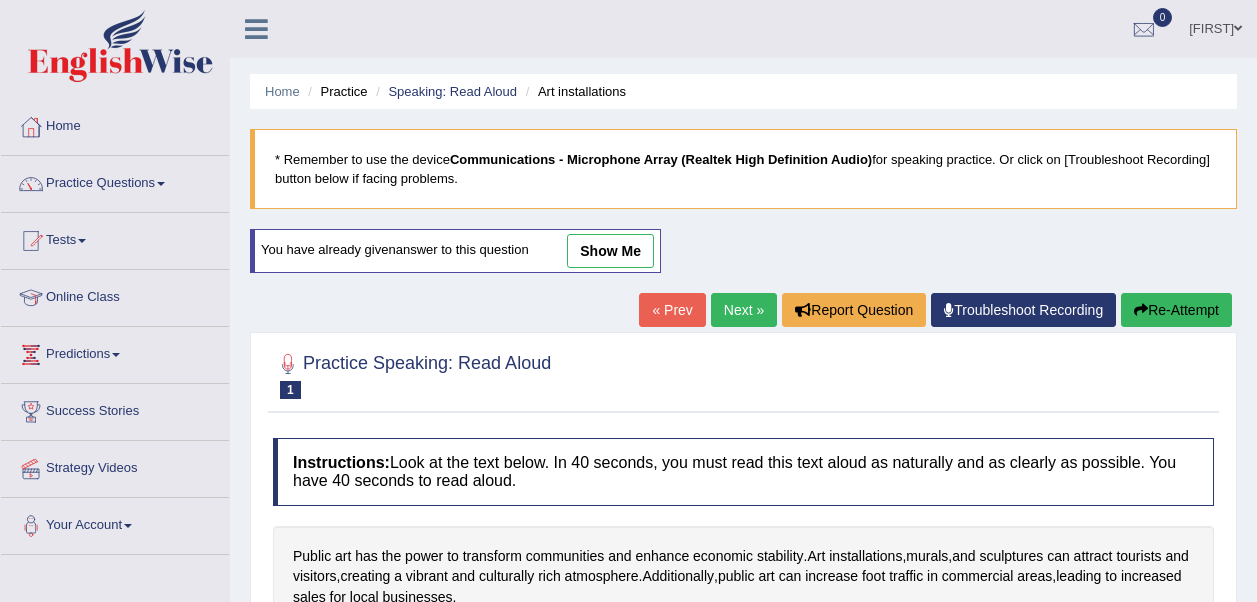 scroll, scrollTop: 222, scrollLeft: 0, axis: vertical 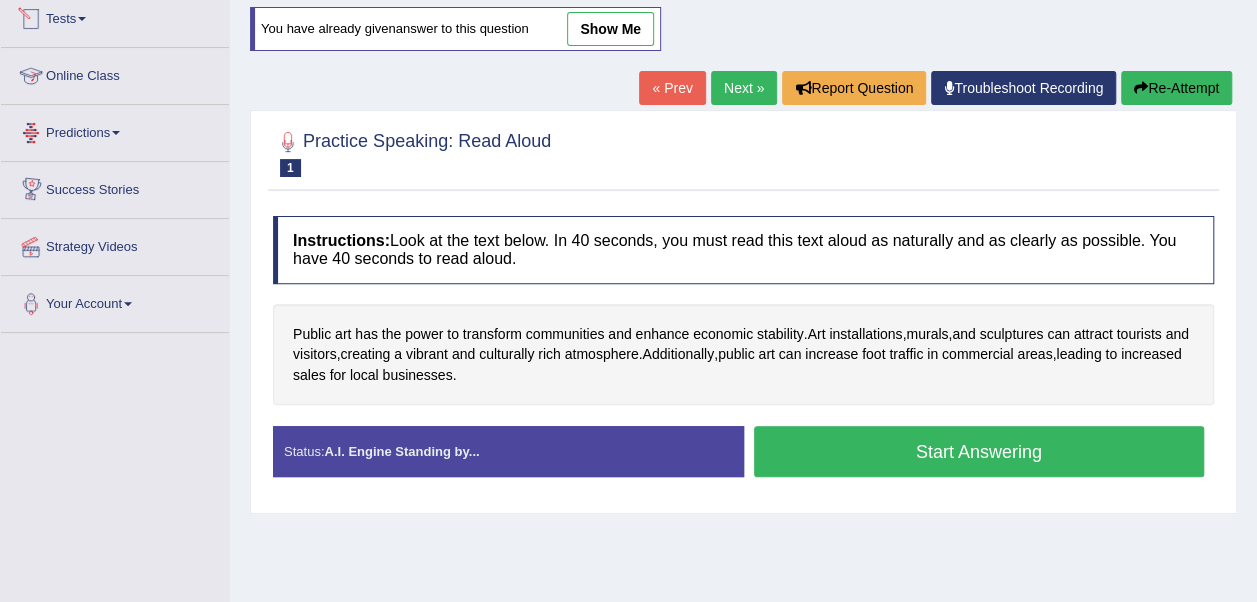 click on "Tests" at bounding box center (115, 16) 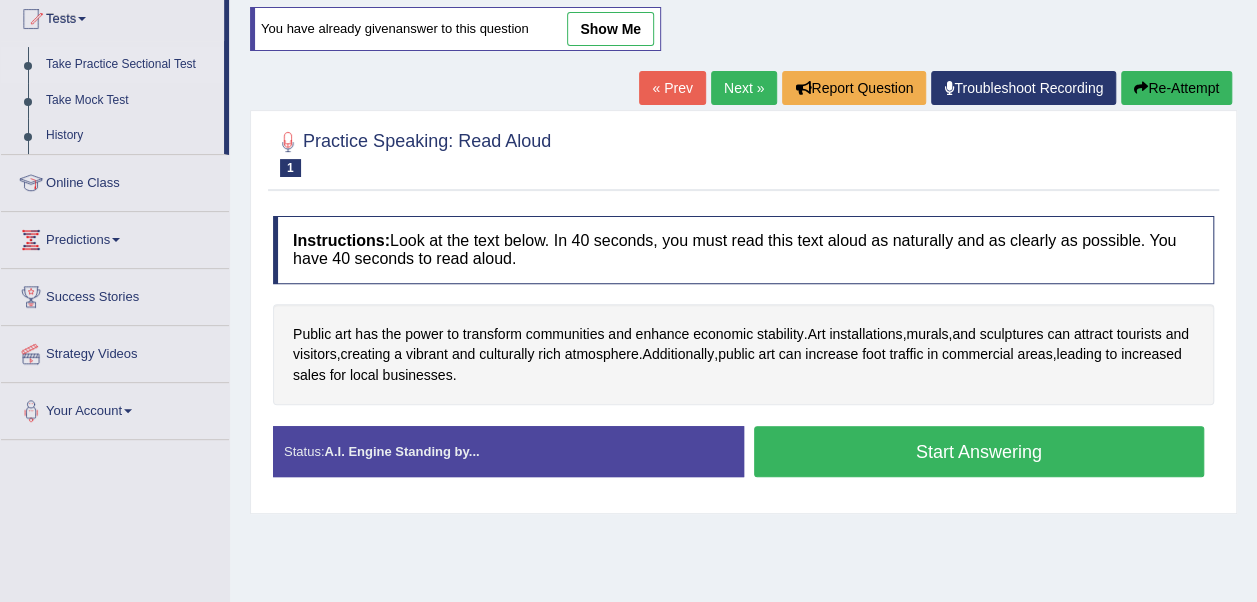 scroll, scrollTop: 202, scrollLeft: 0, axis: vertical 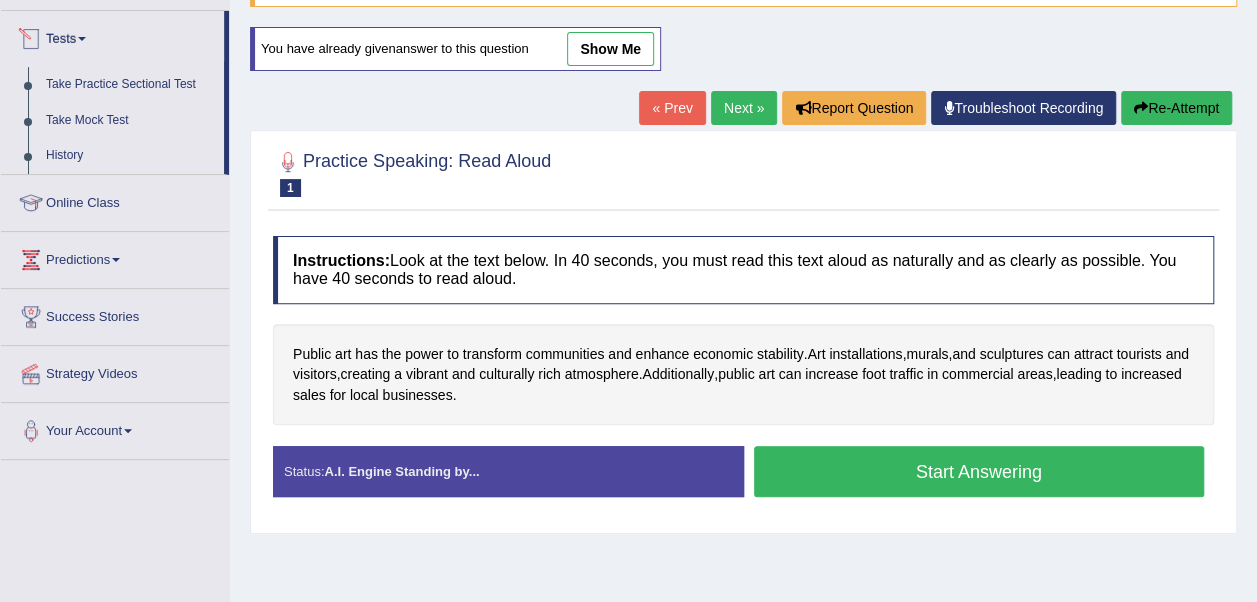 click on "Tests" at bounding box center [112, 36] 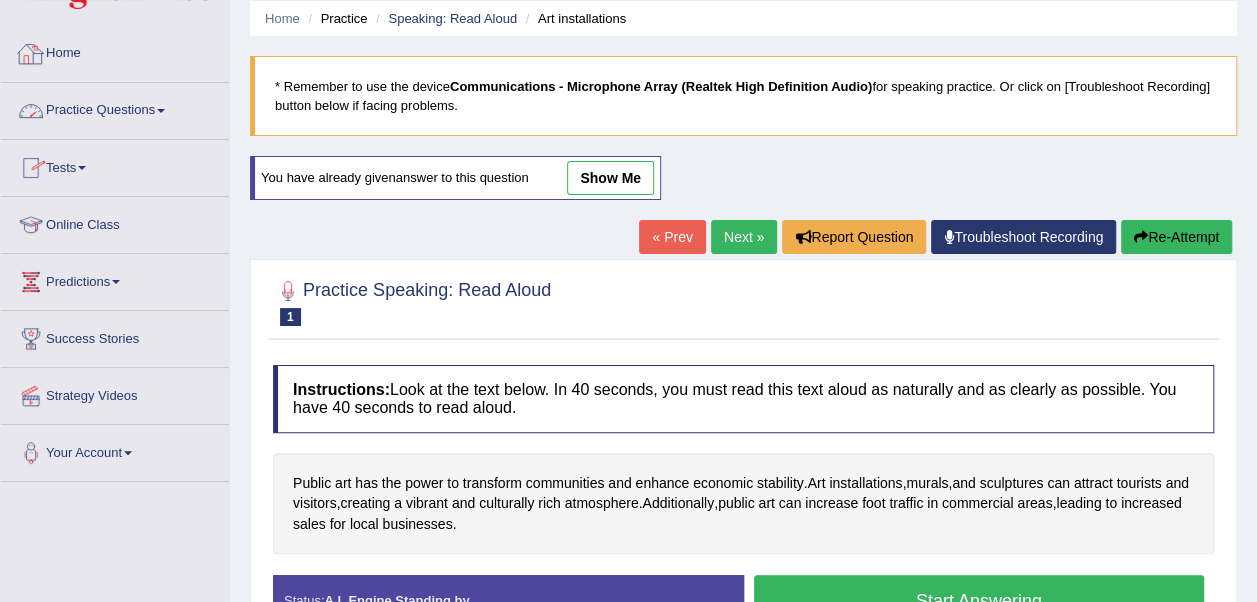 scroll, scrollTop: 72, scrollLeft: 0, axis: vertical 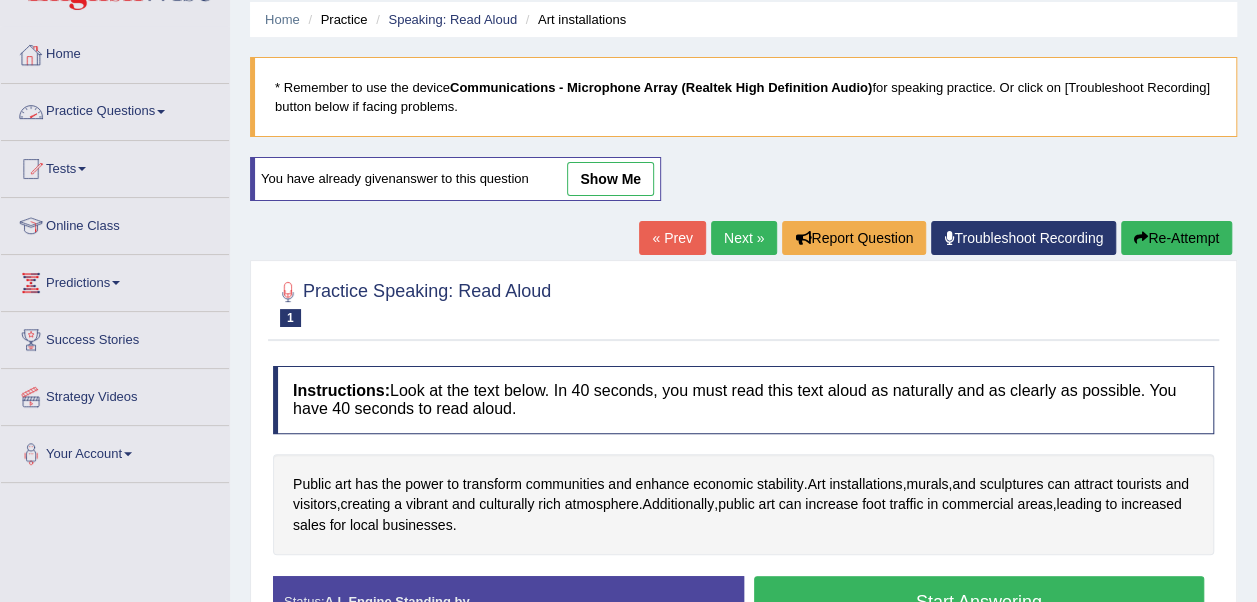click on "Practice Questions" at bounding box center (115, 109) 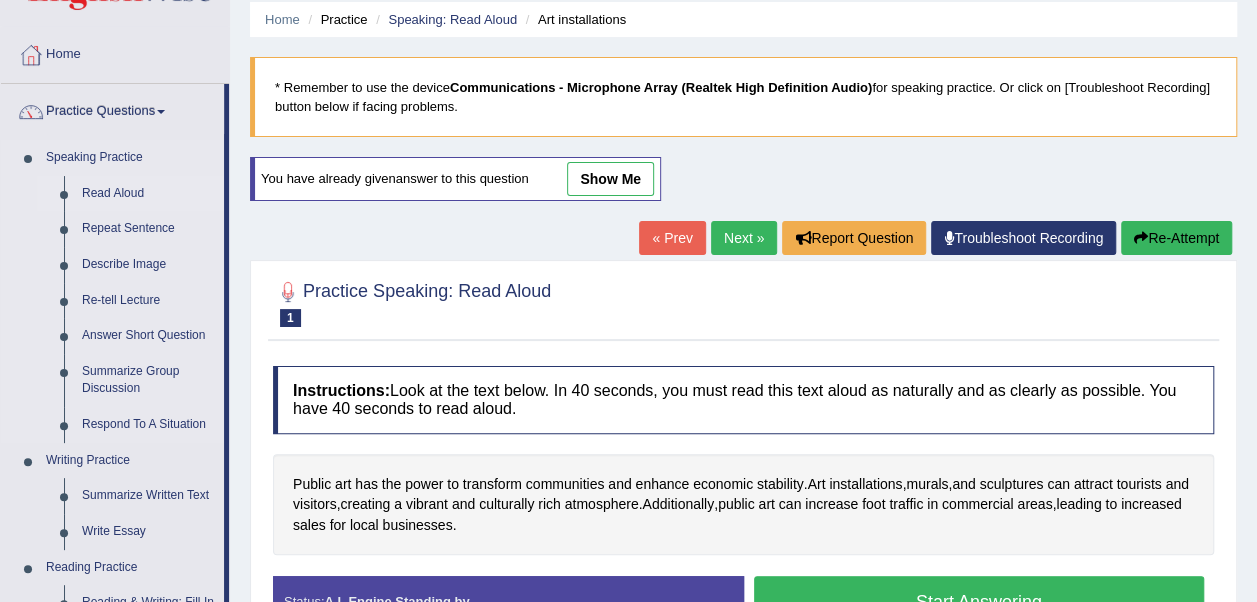 click on "Read Aloud" at bounding box center [148, 194] 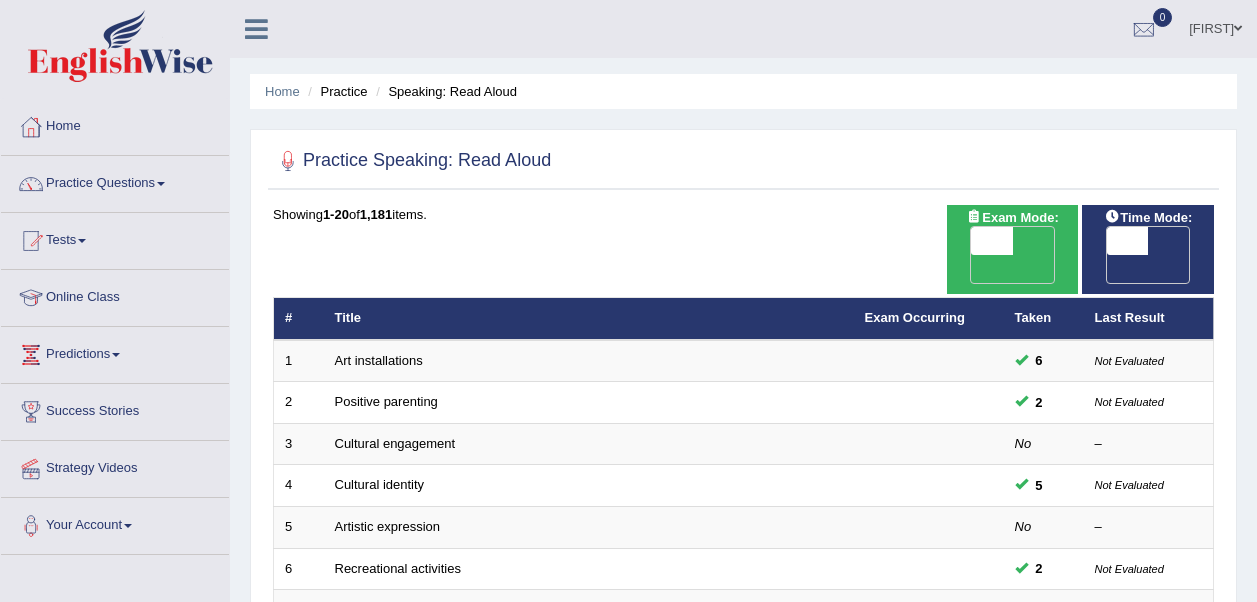 scroll, scrollTop: 0, scrollLeft: 0, axis: both 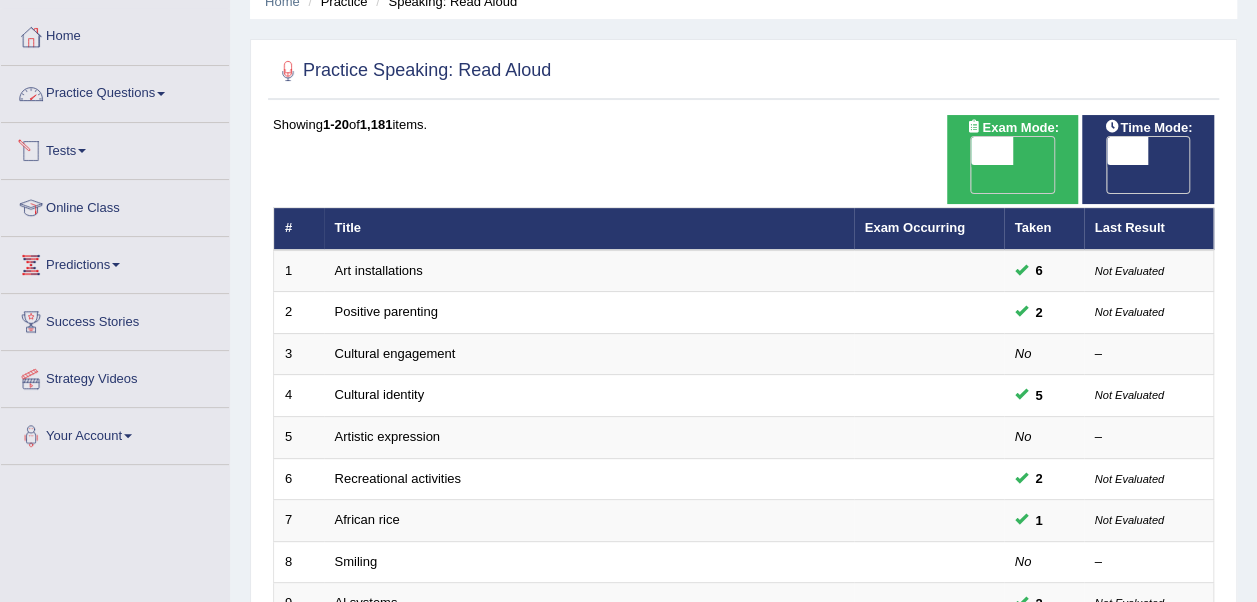 click on "Practice Questions" at bounding box center (115, 91) 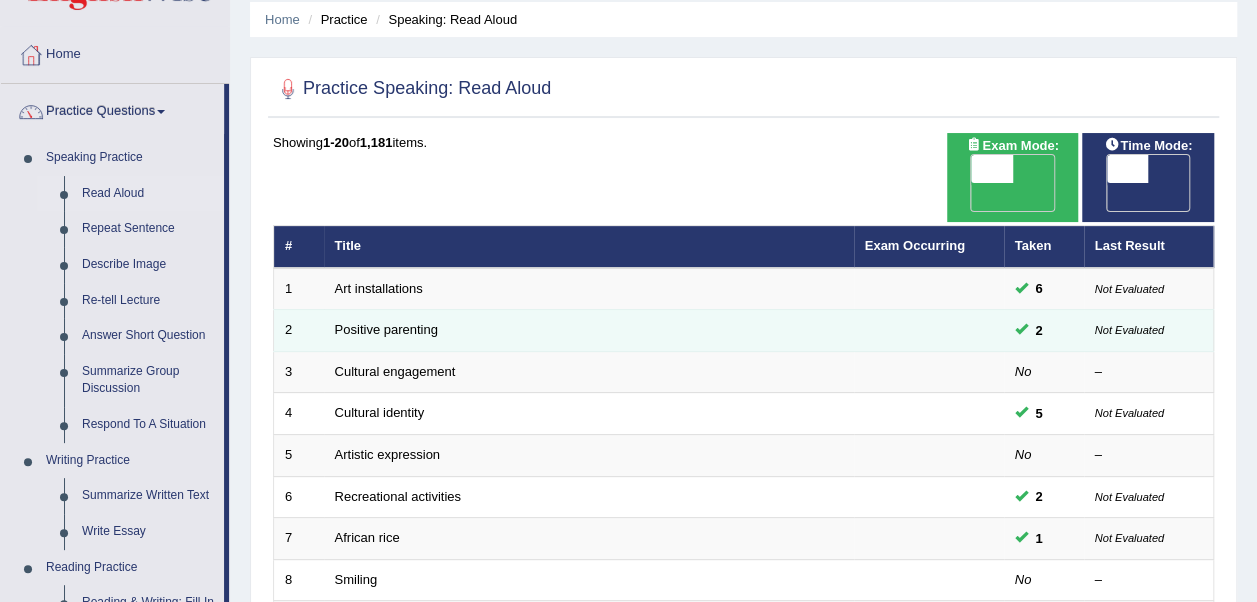 scroll, scrollTop: 98, scrollLeft: 0, axis: vertical 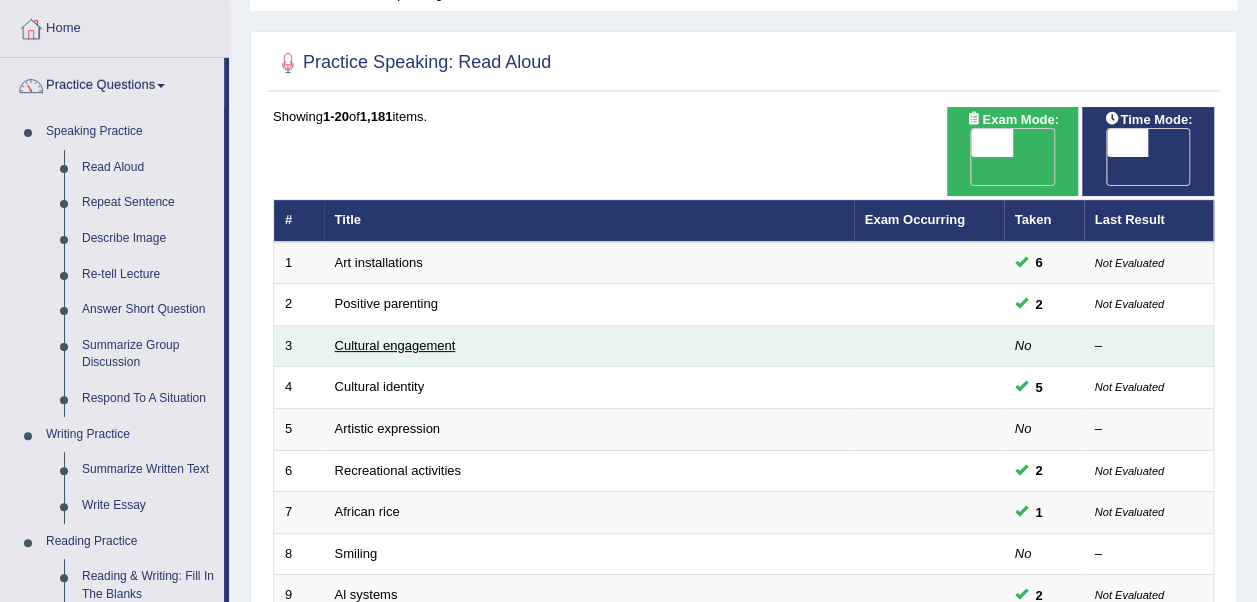 click on "Cultural engagement" at bounding box center [395, 345] 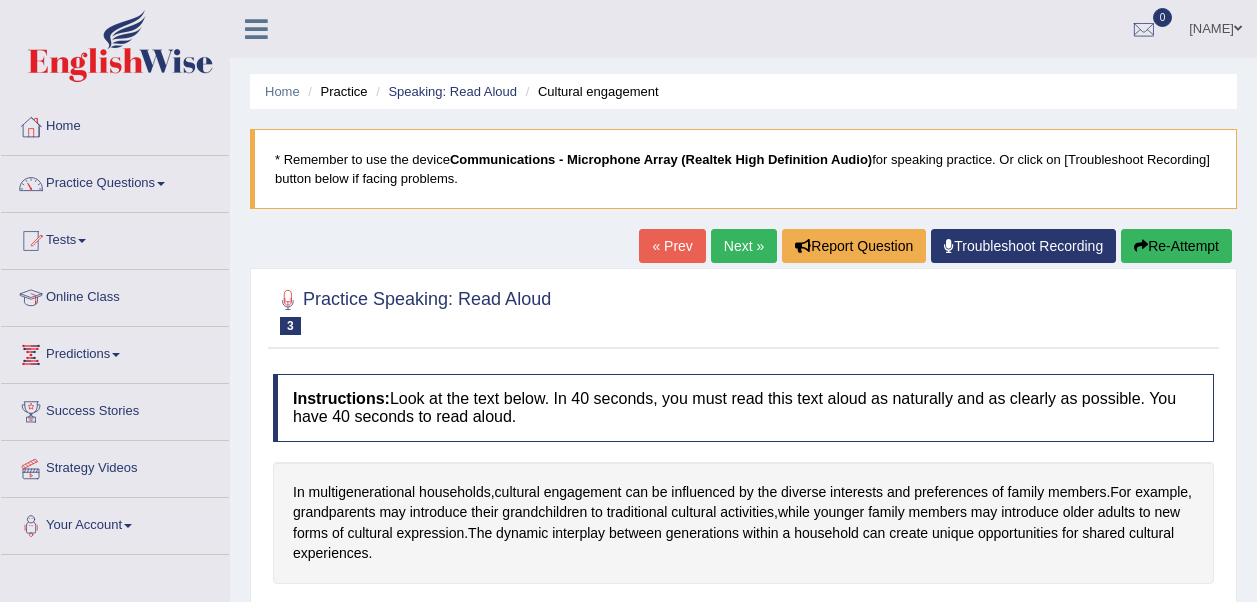 scroll, scrollTop: 0, scrollLeft: 0, axis: both 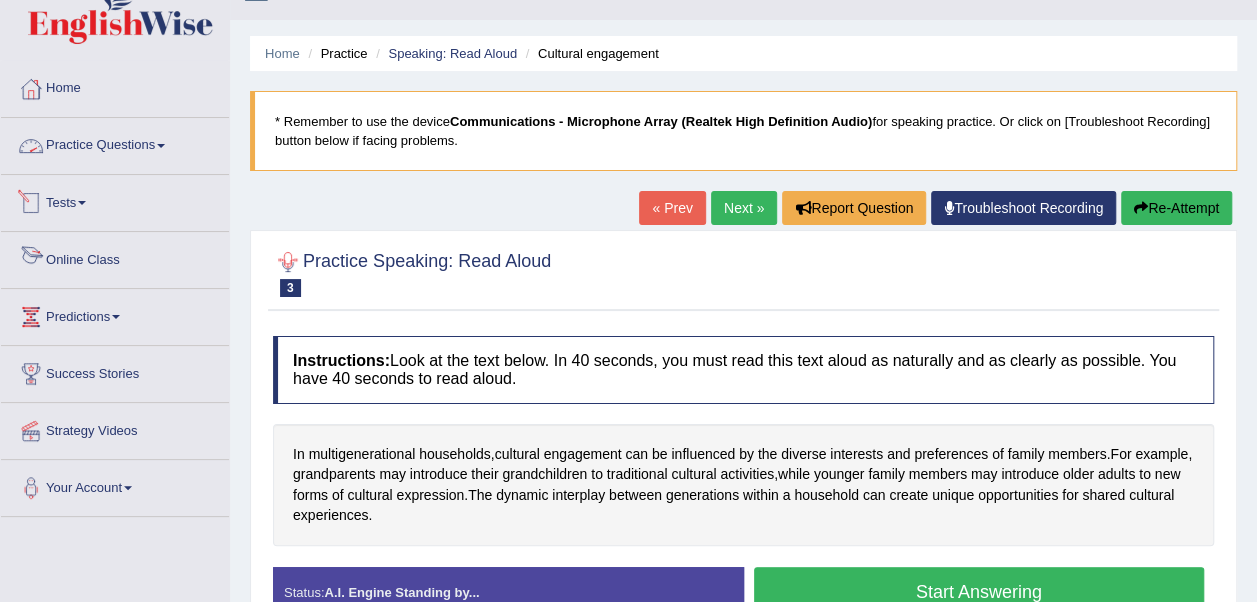 click on "Practice Questions" at bounding box center (115, 143) 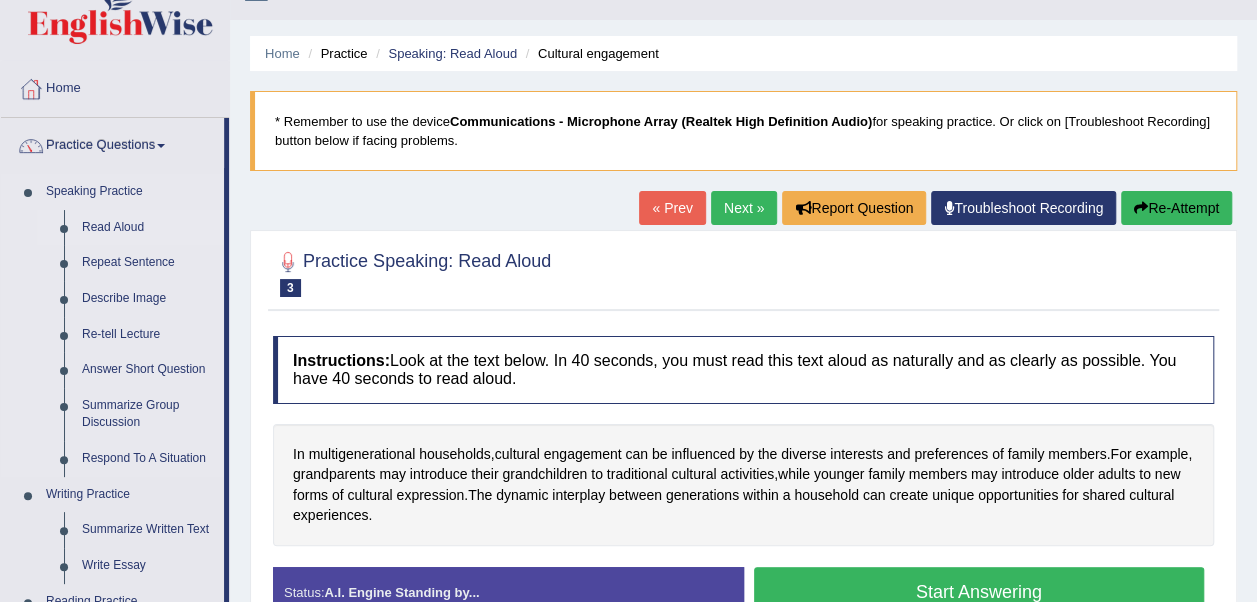click on "Read Aloud" at bounding box center [148, 228] 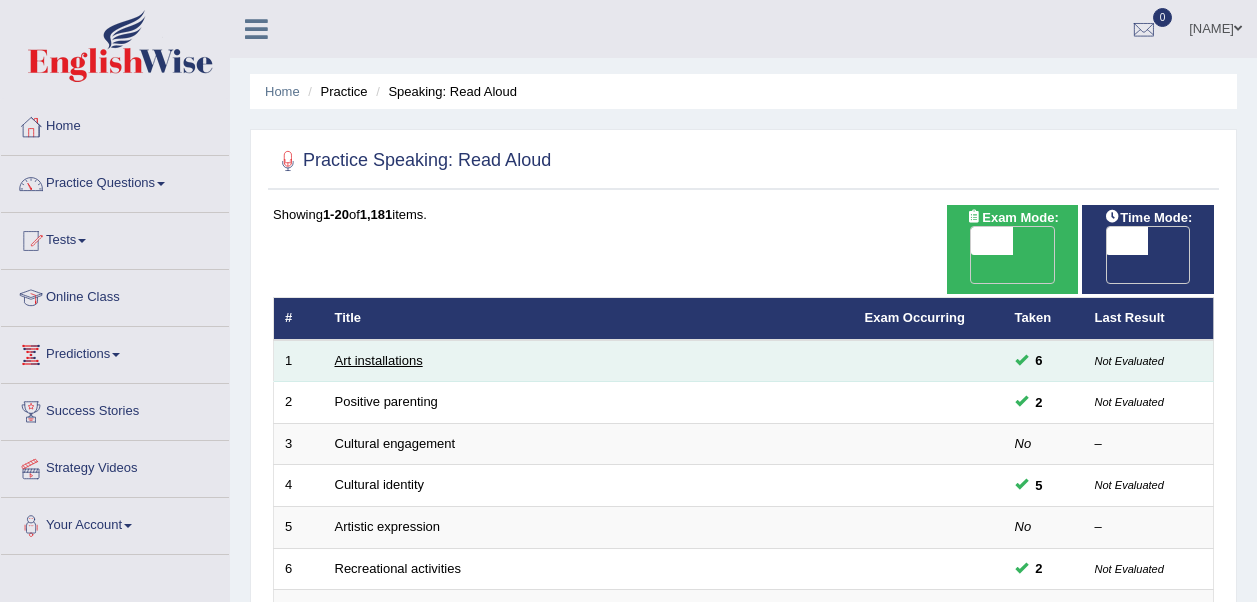 scroll, scrollTop: 0, scrollLeft: 0, axis: both 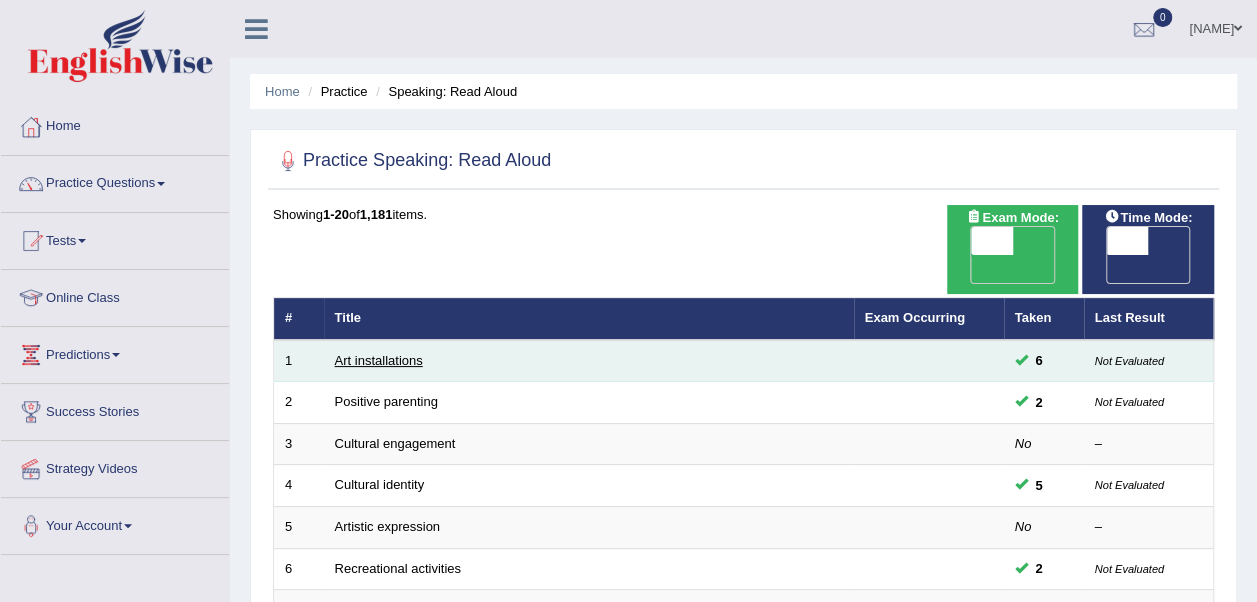 click on "Art installations" at bounding box center (379, 360) 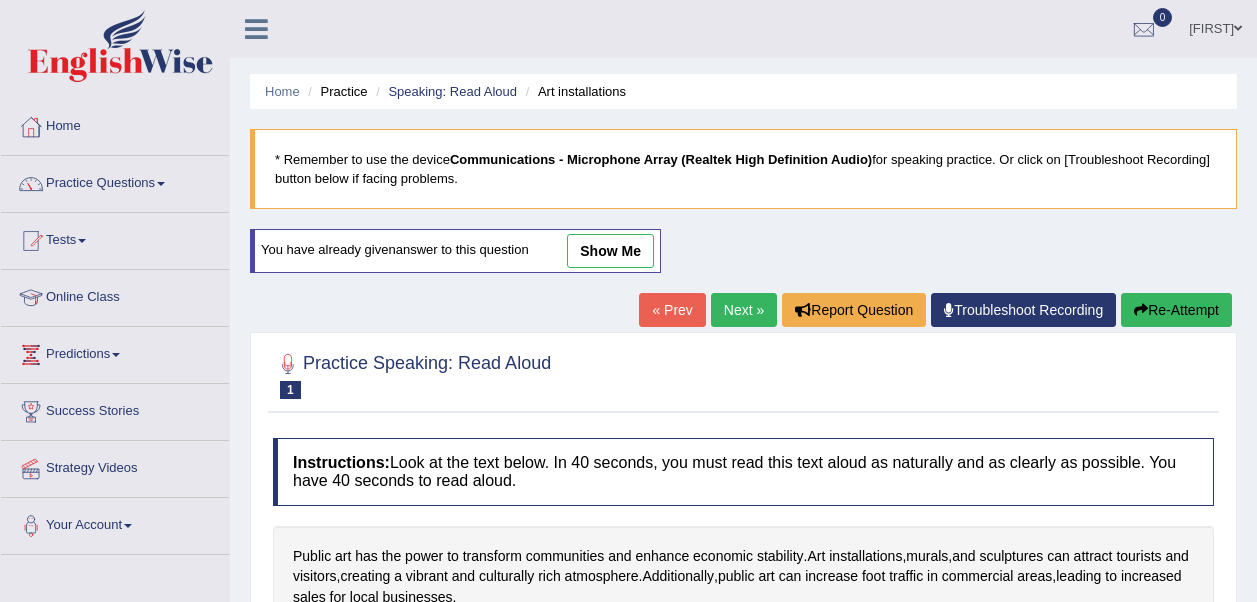 scroll, scrollTop: 147, scrollLeft: 0, axis: vertical 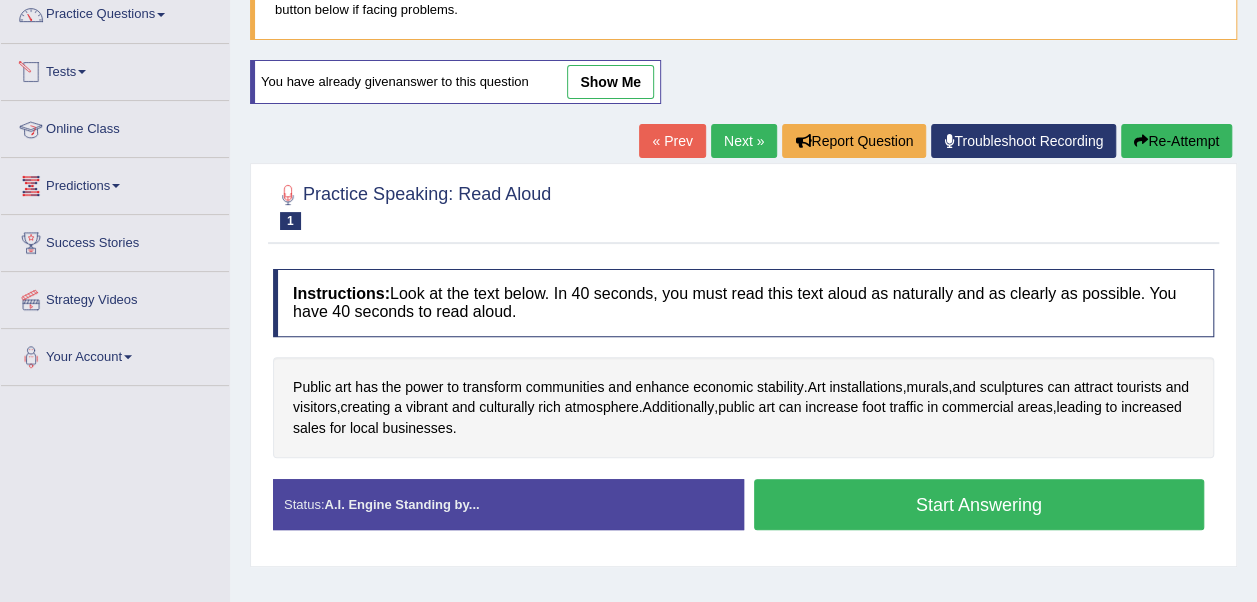 click on "Tests" at bounding box center (115, 69) 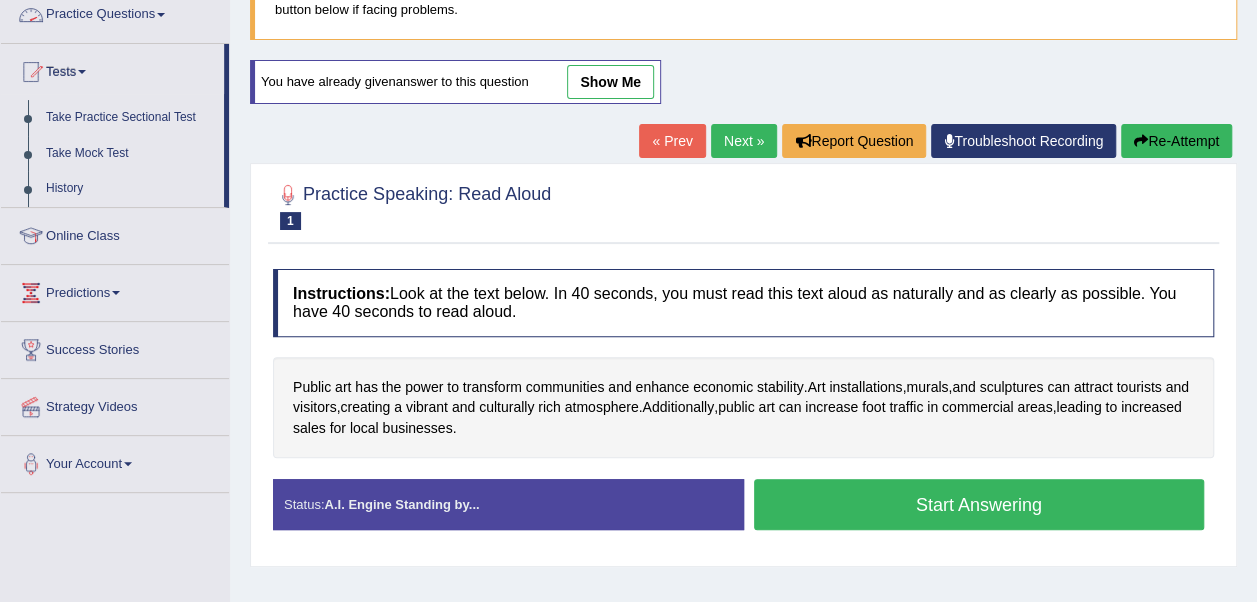 click on "Practice Questions" at bounding box center [115, 12] 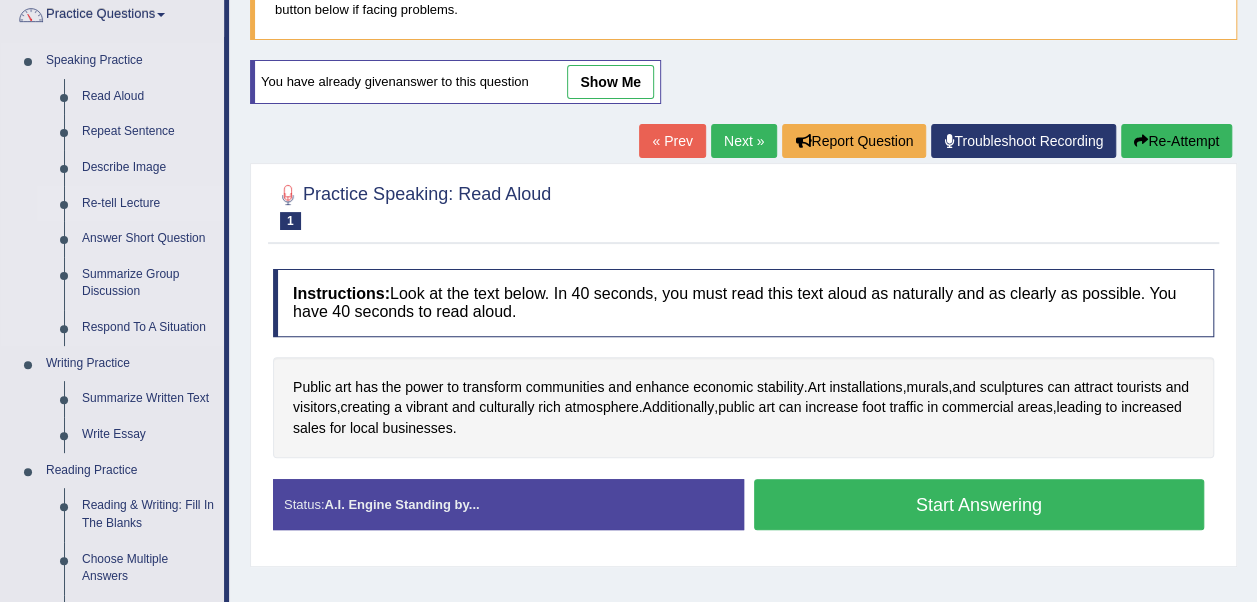 scroll, scrollTop: 209, scrollLeft: 0, axis: vertical 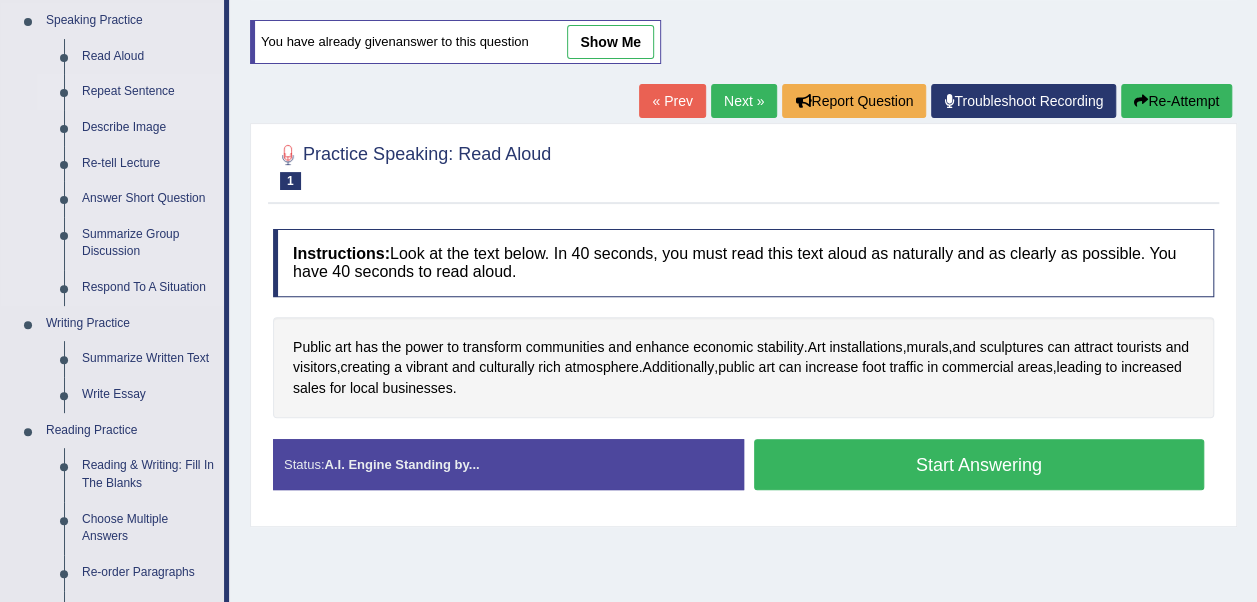 click on "Repeat Sentence" at bounding box center (148, 92) 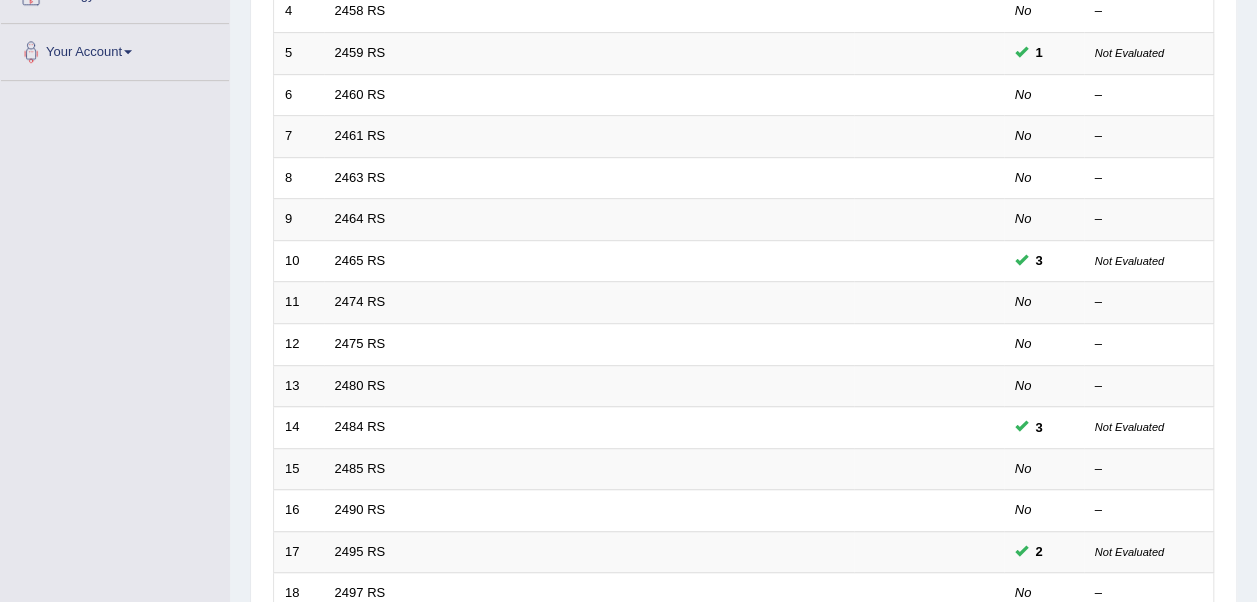 scroll, scrollTop: 0, scrollLeft: 0, axis: both 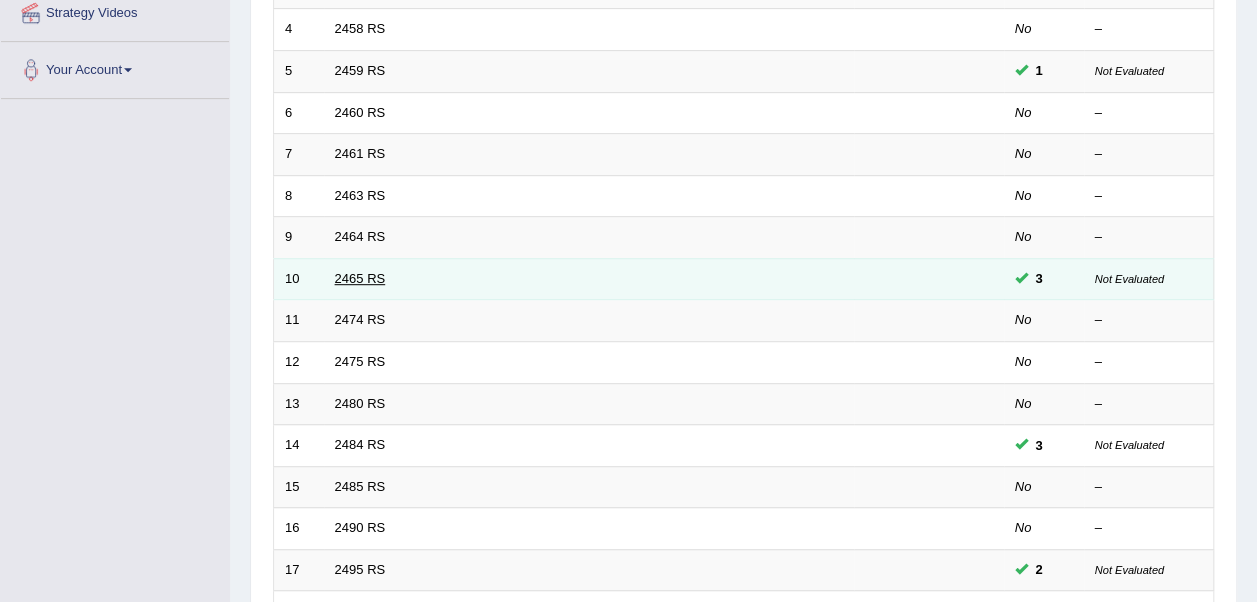 click on "2465 RS" at bounding box center (360, 278) 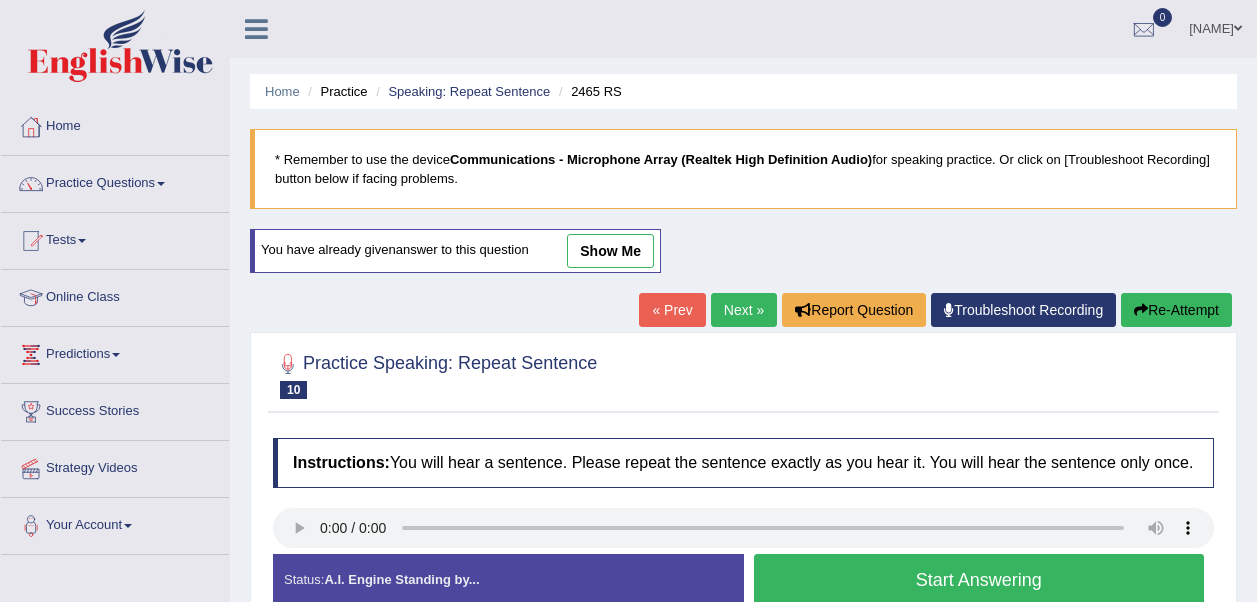 scroll, scrollTop: 26, scrollLeft: 0, axis: vertical 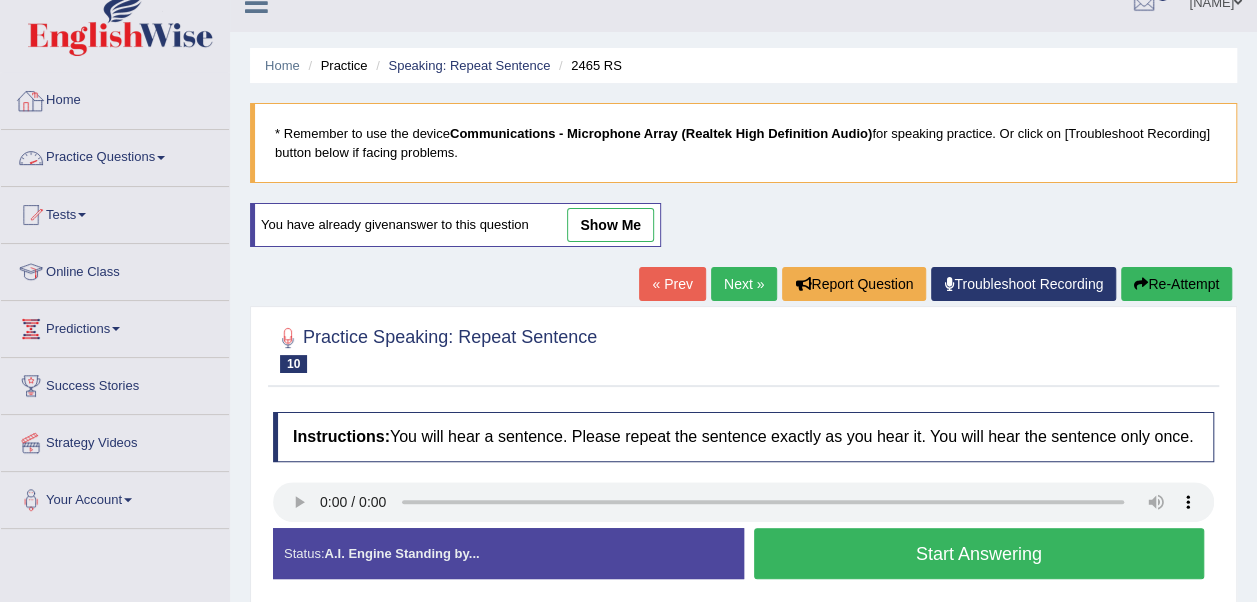 click on "Practice Questions" at bounding box center (115, 155) 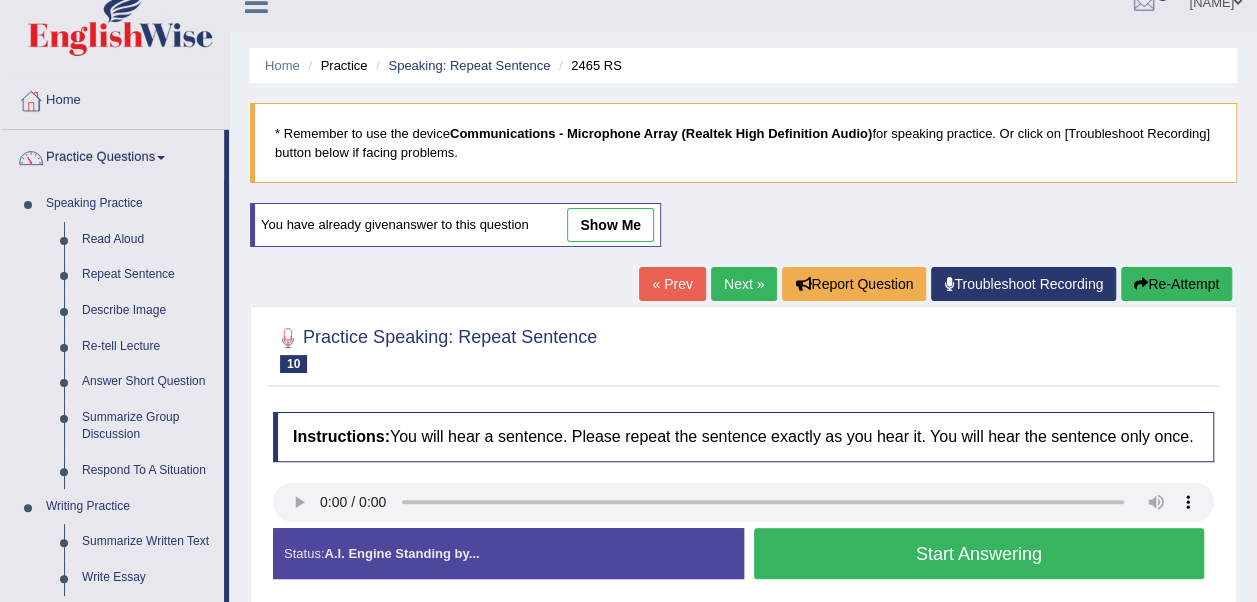 click on "Read Aloud" at bounding box center (148, 240) 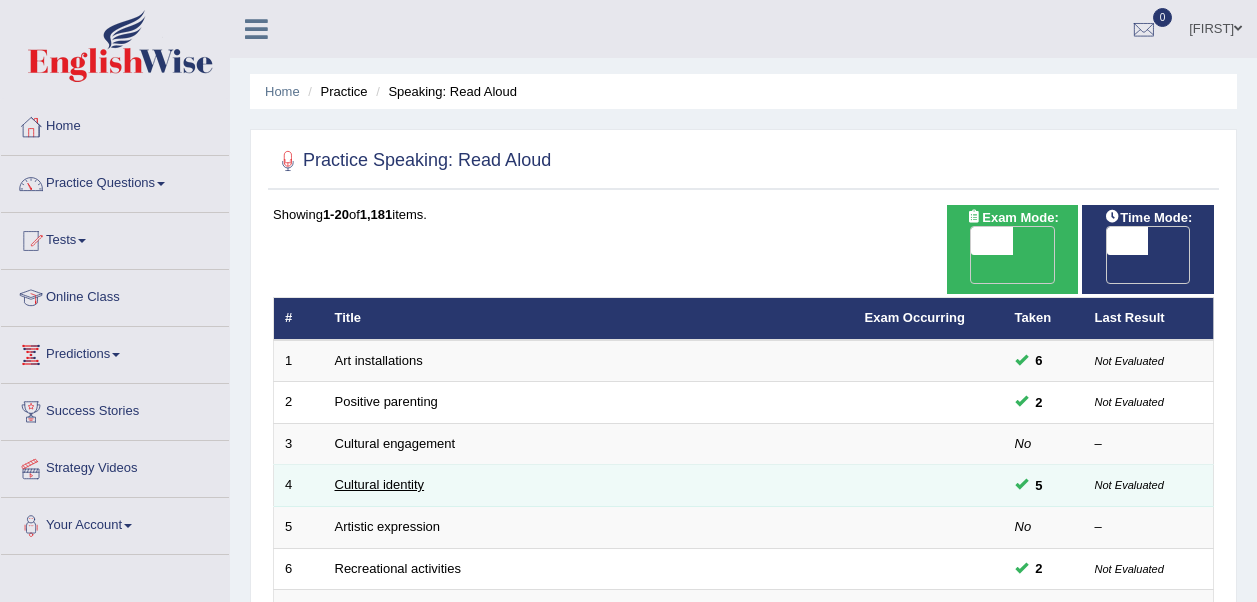 scroll, scrollTop: 0, scrollLeft: 0, axis: both 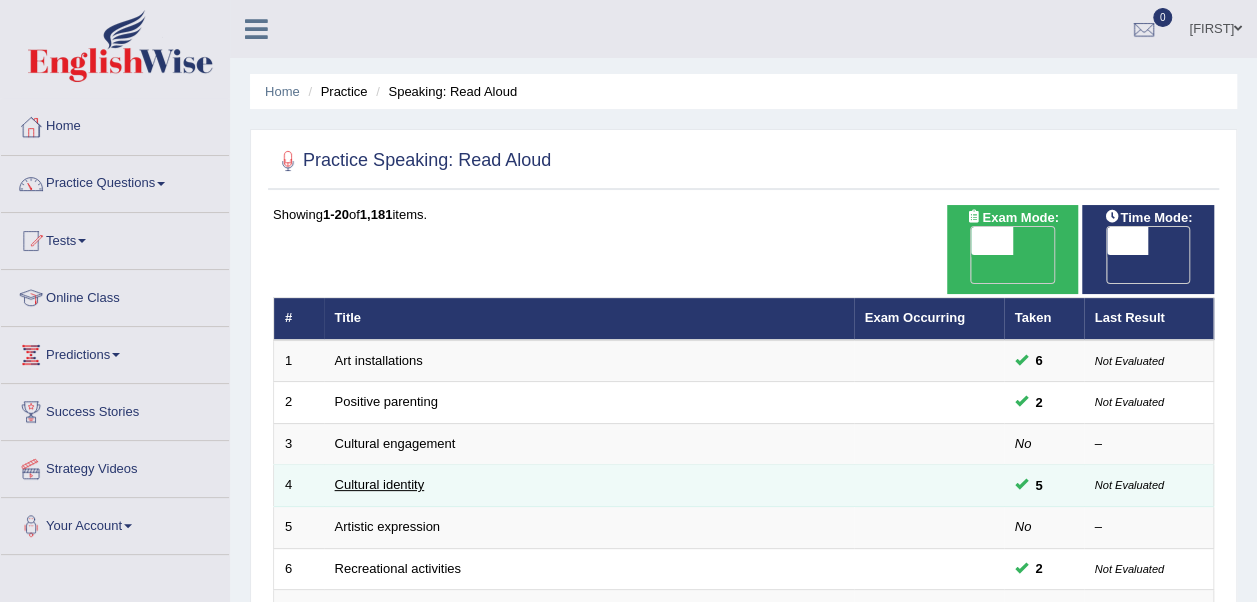 click on "Cultural identity" at bounding box center [380, 484] 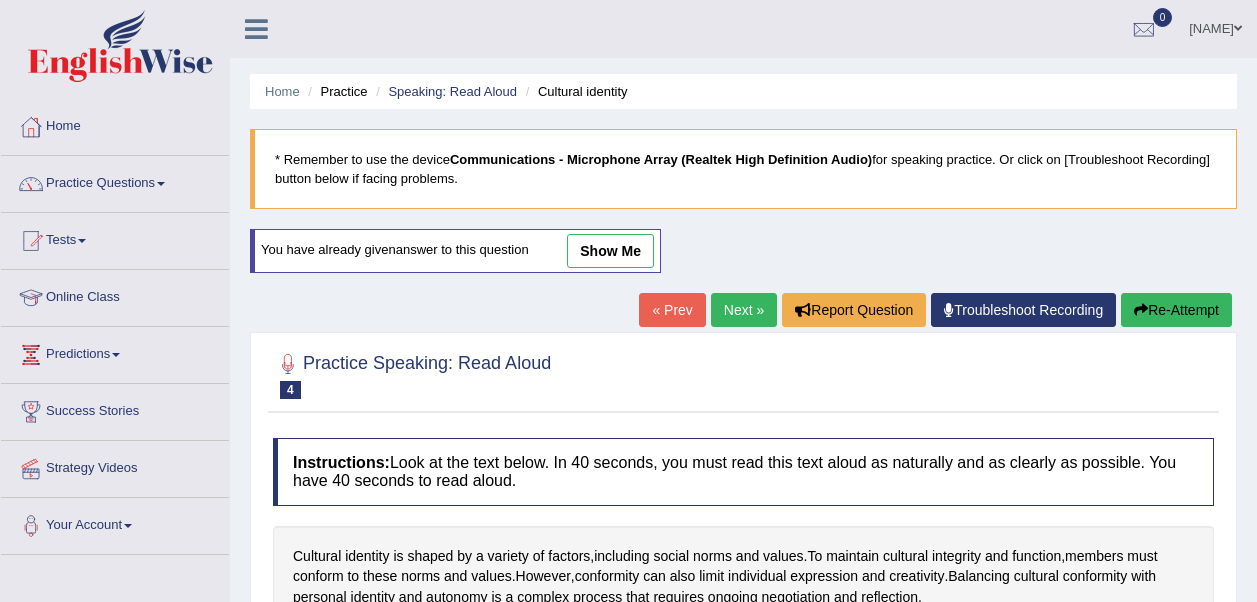 scroll, scrollTop: 0, scrollLeft: 0, axis: both 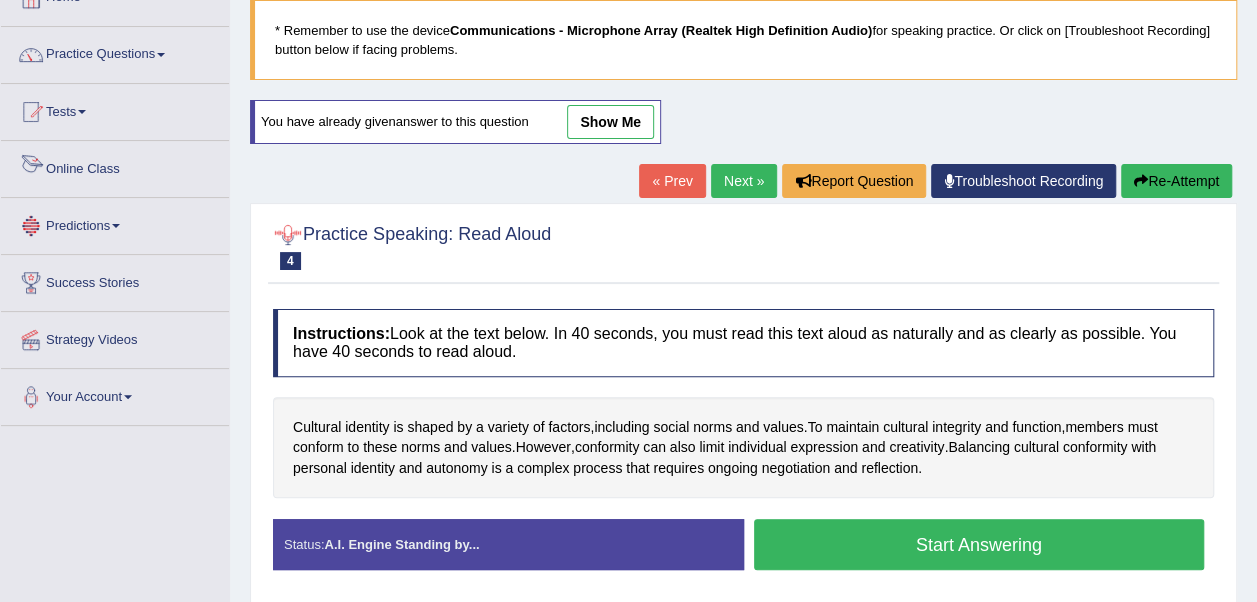 click on "Online Class" at bounding box center (115, 166) 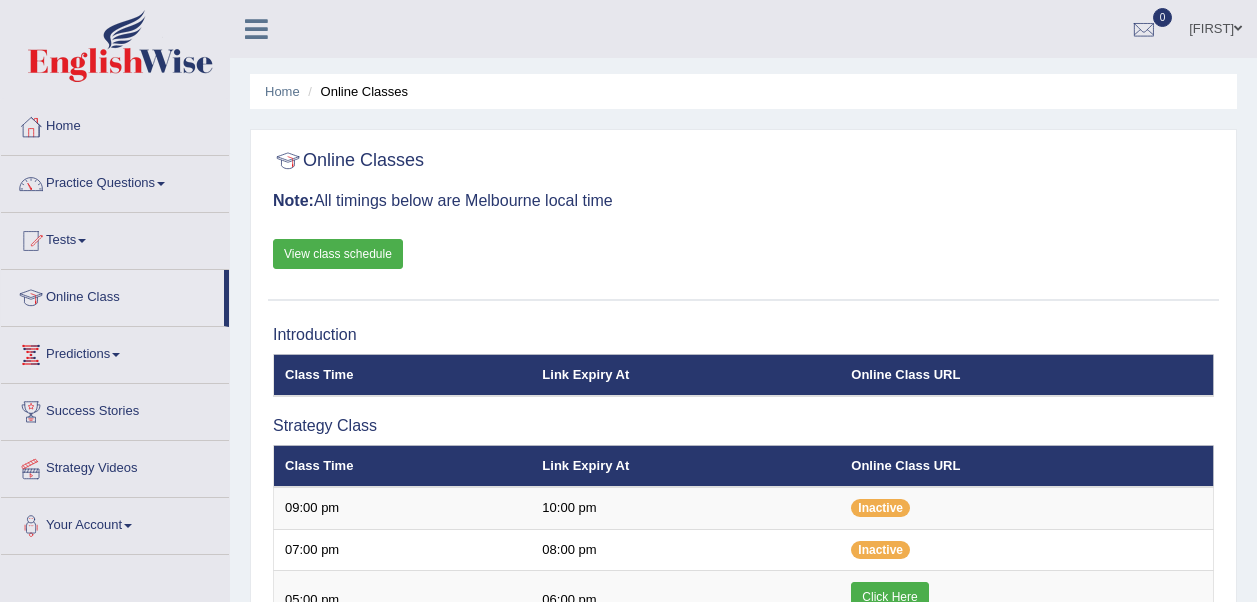 scroll, scrollTop: 0, scrollLeft: 0, axis: both 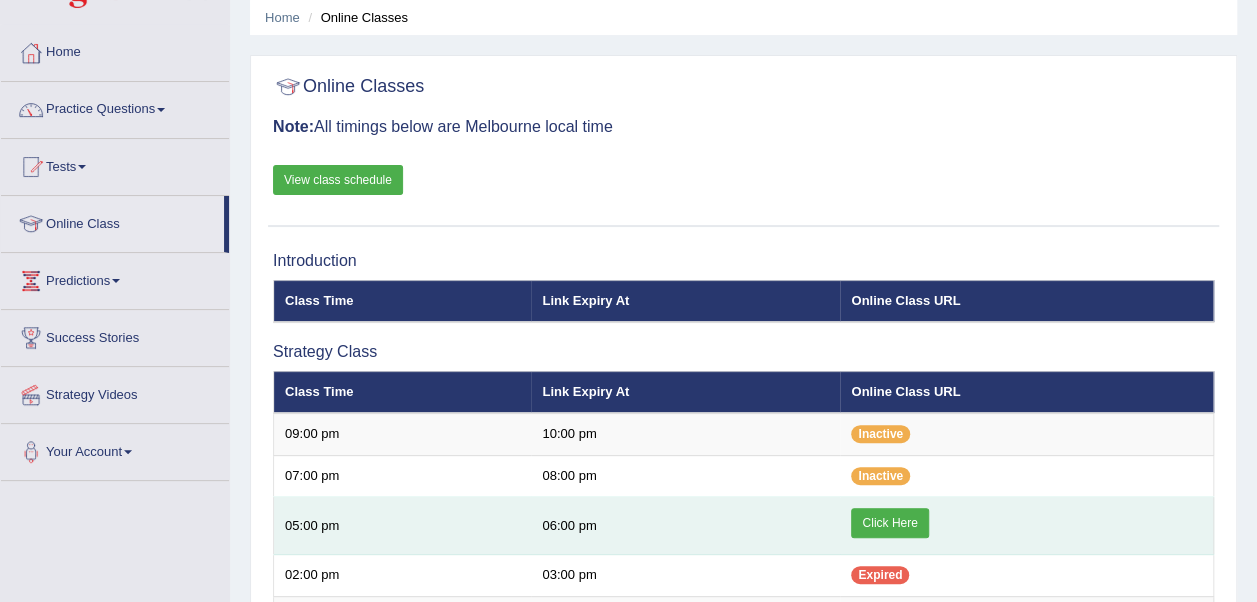 click on "Click Here" at bounding box center (889, 523) 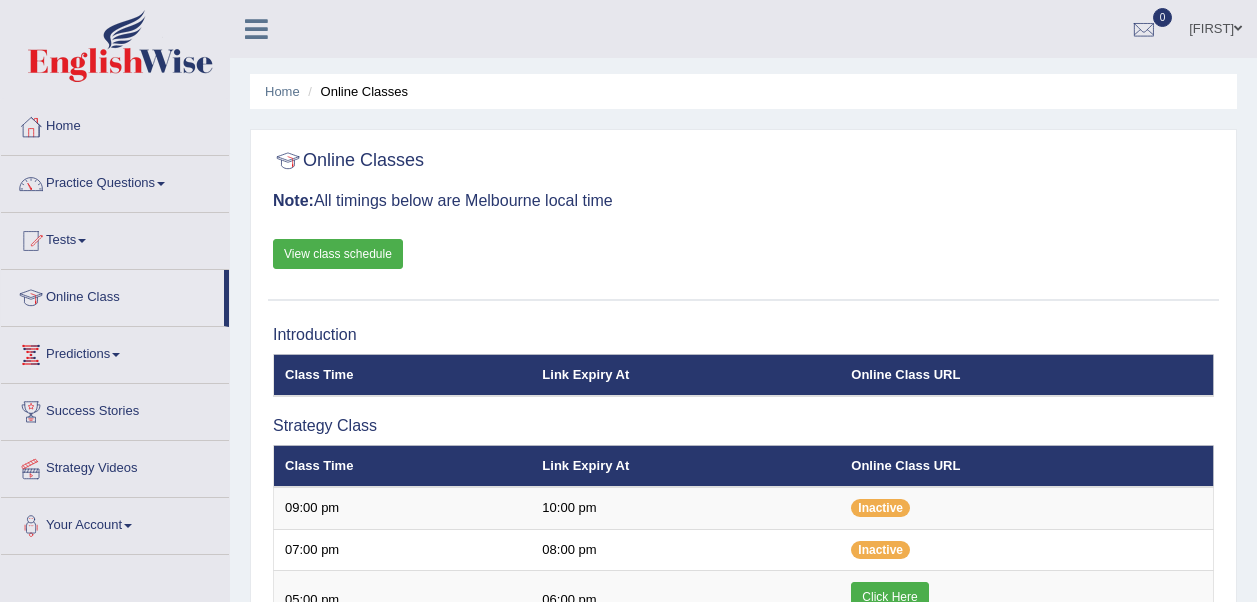 scroll, scrollTop: 74, scrollLeft: 0, axis: vertical 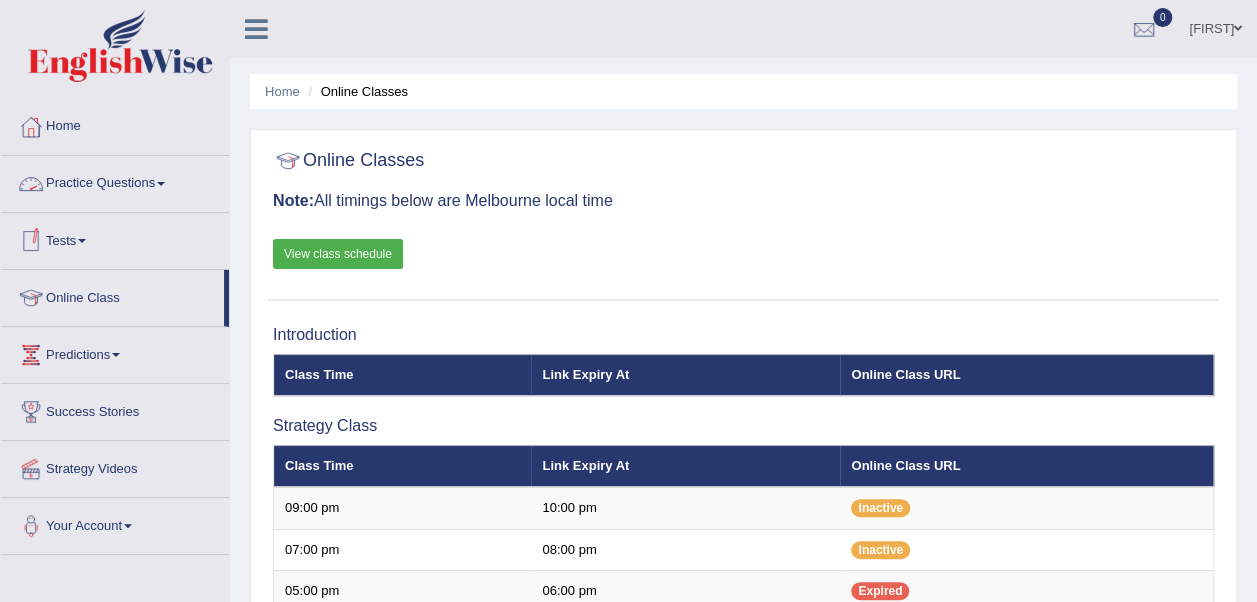 click on "Practice Questions" at bounding box center [115, 181] 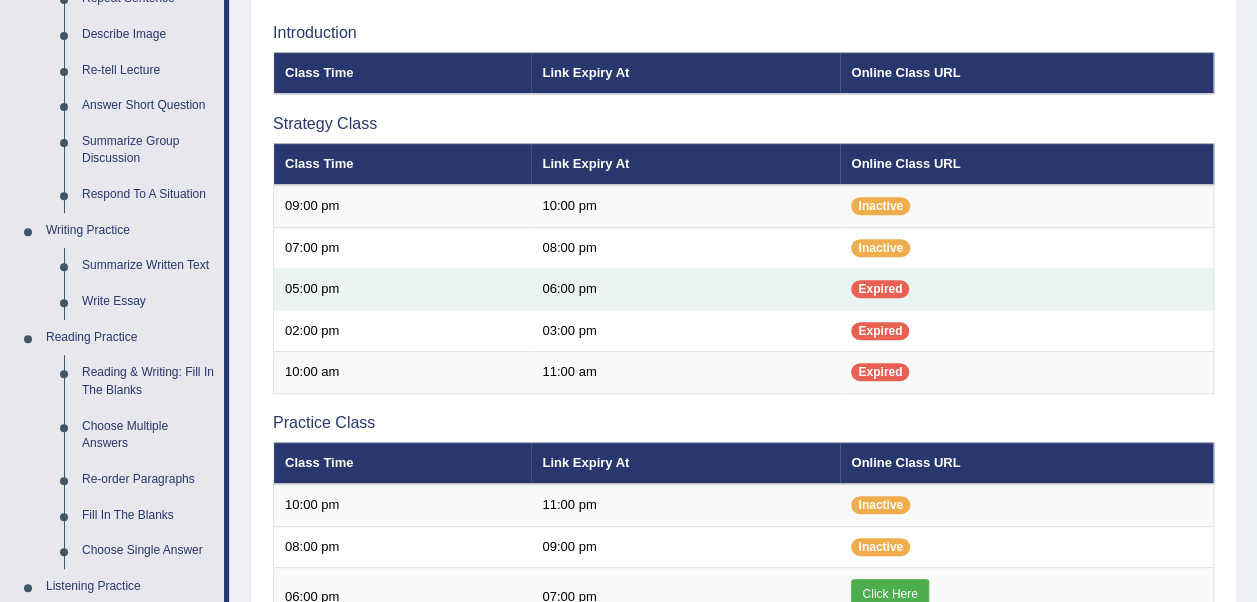 scroll, scrollTop: 302, scrollLeft: 0, axis: vertical 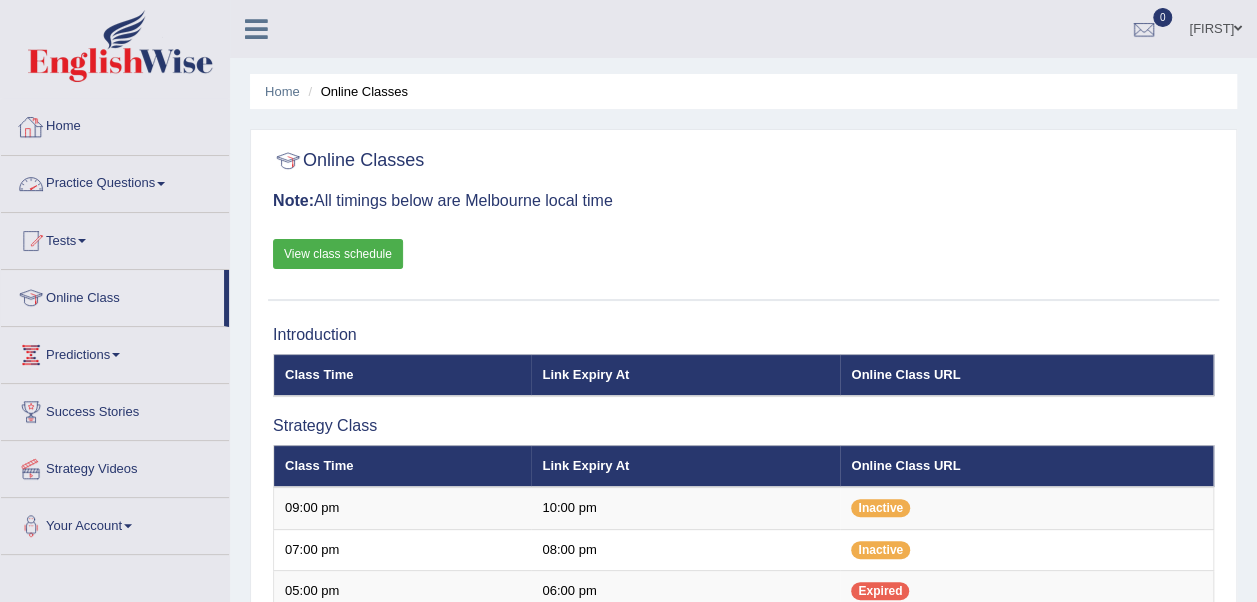 click on "Practice Questions" at bounding box center (115, 181) 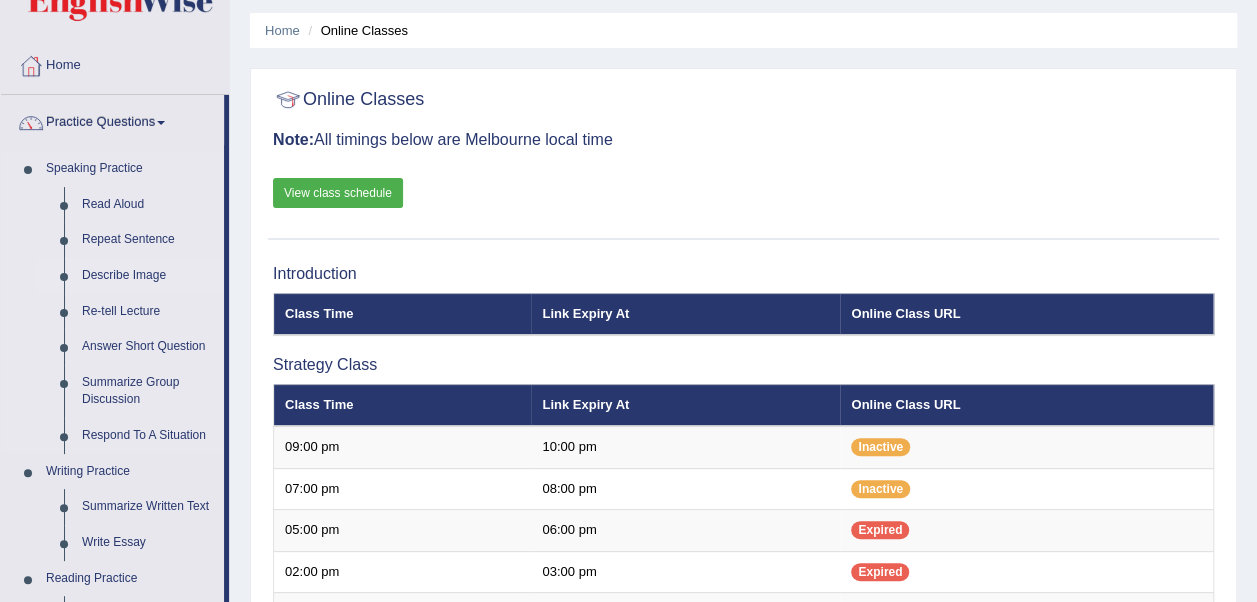 scroll, scrollTop: 0, scrollLeft: 0, axis: both 